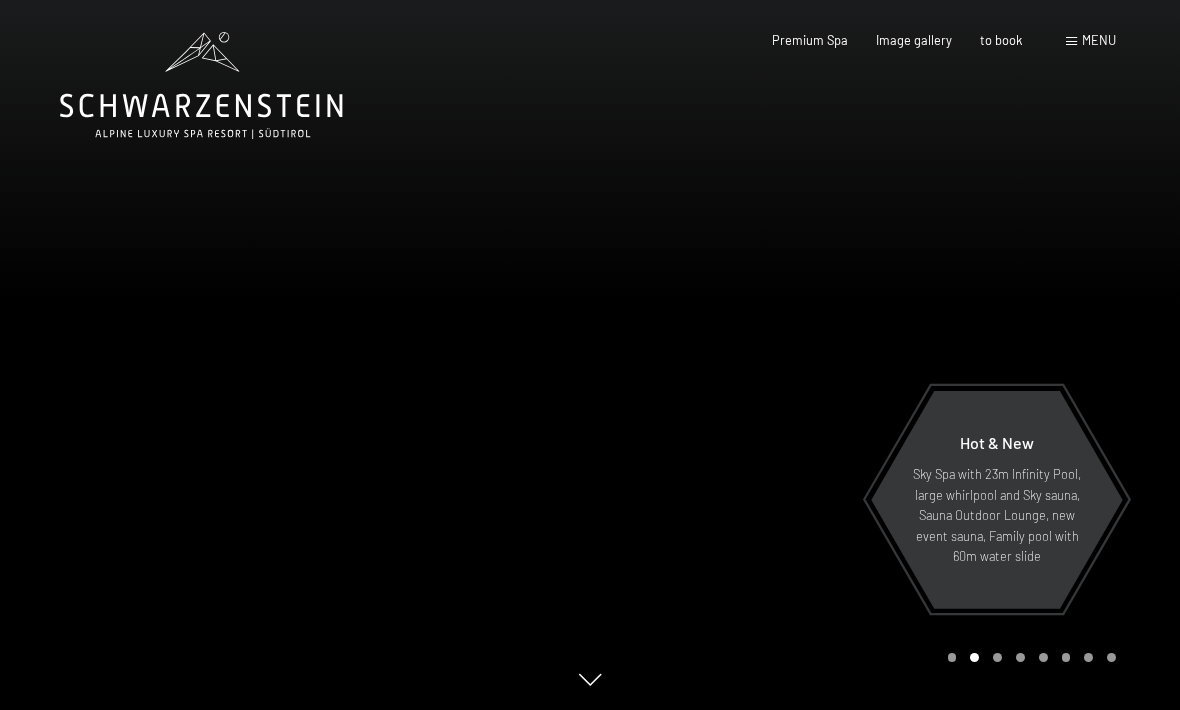 scroll, scrollTop: 0, scrollLeft: 0, axis: both 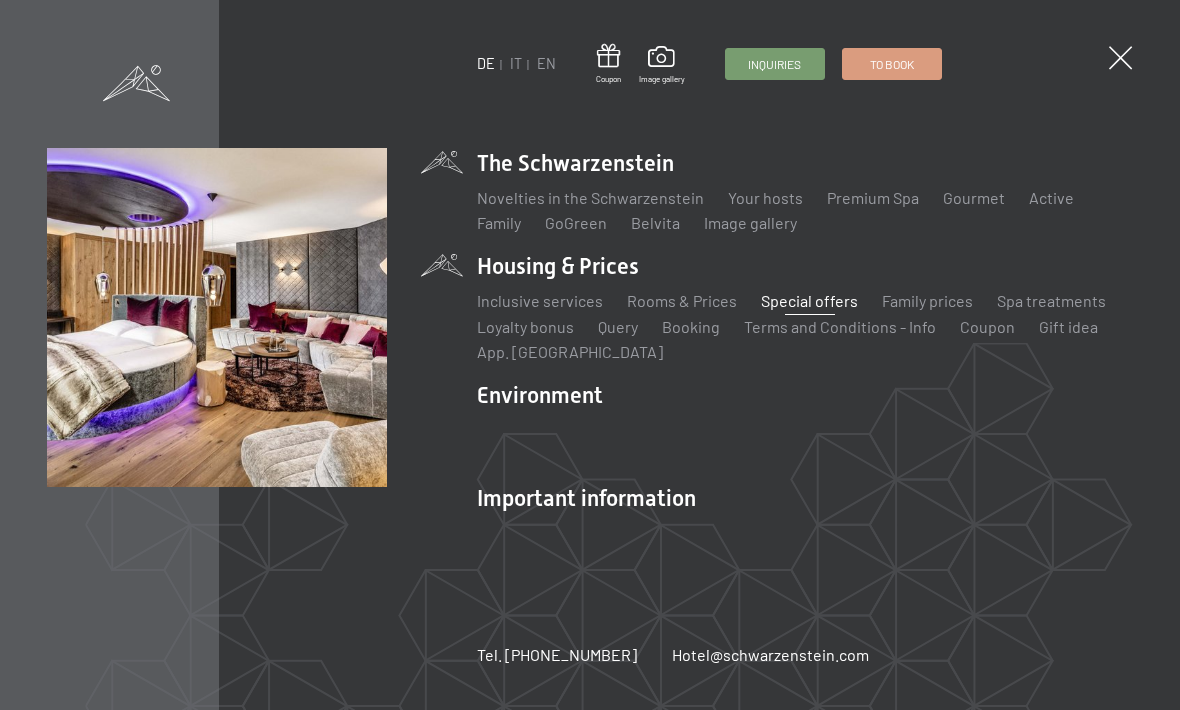 click on "Special offers" at bounding box center [809, 300] 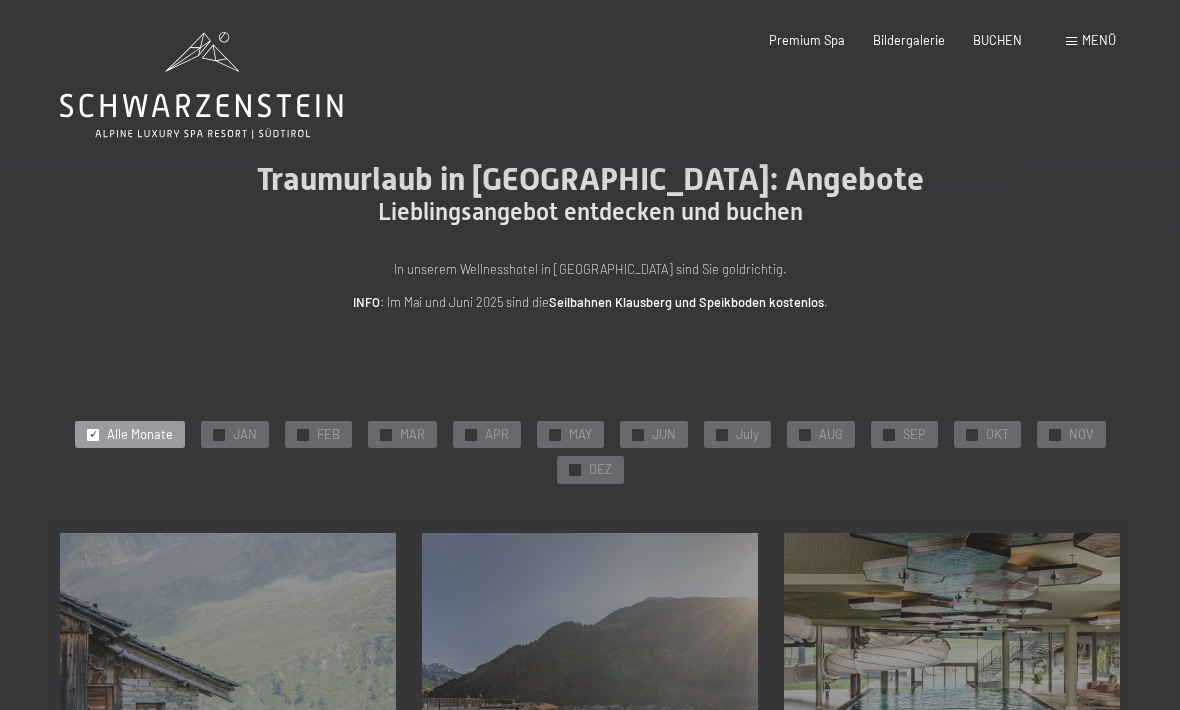 scroll, scrollTop: 0, scrollLeft: 0, axis: both 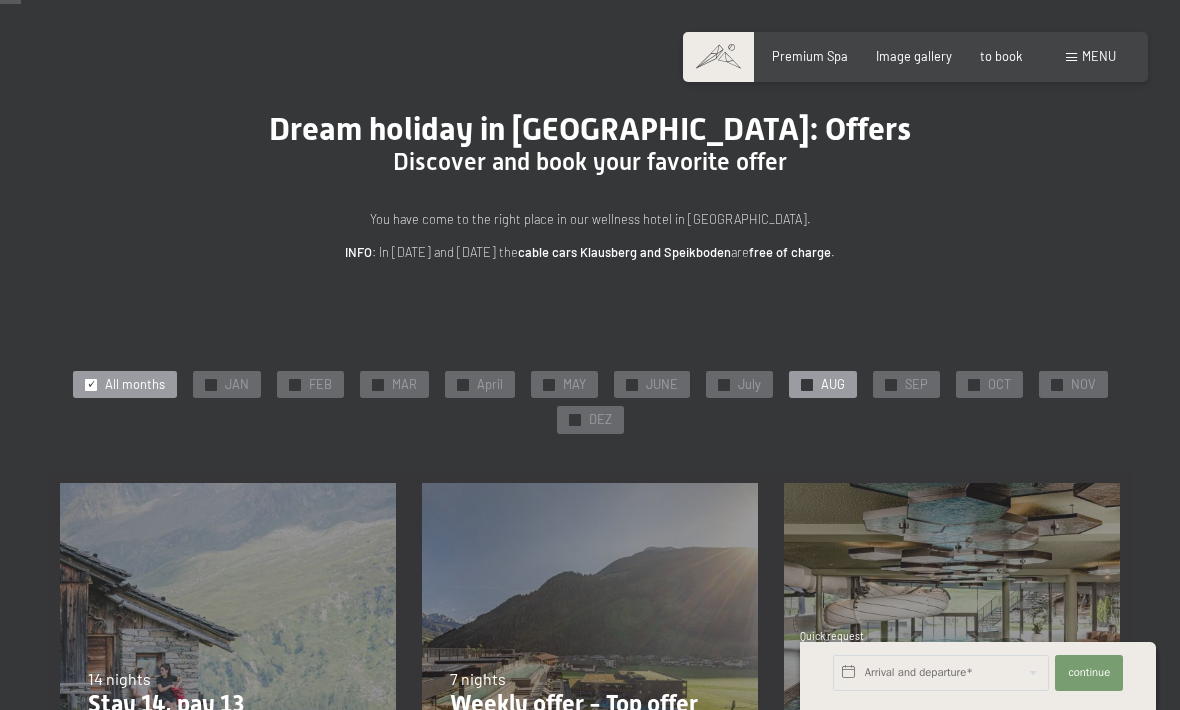 click on "✓       AUG" at bounding box center (823, 385) 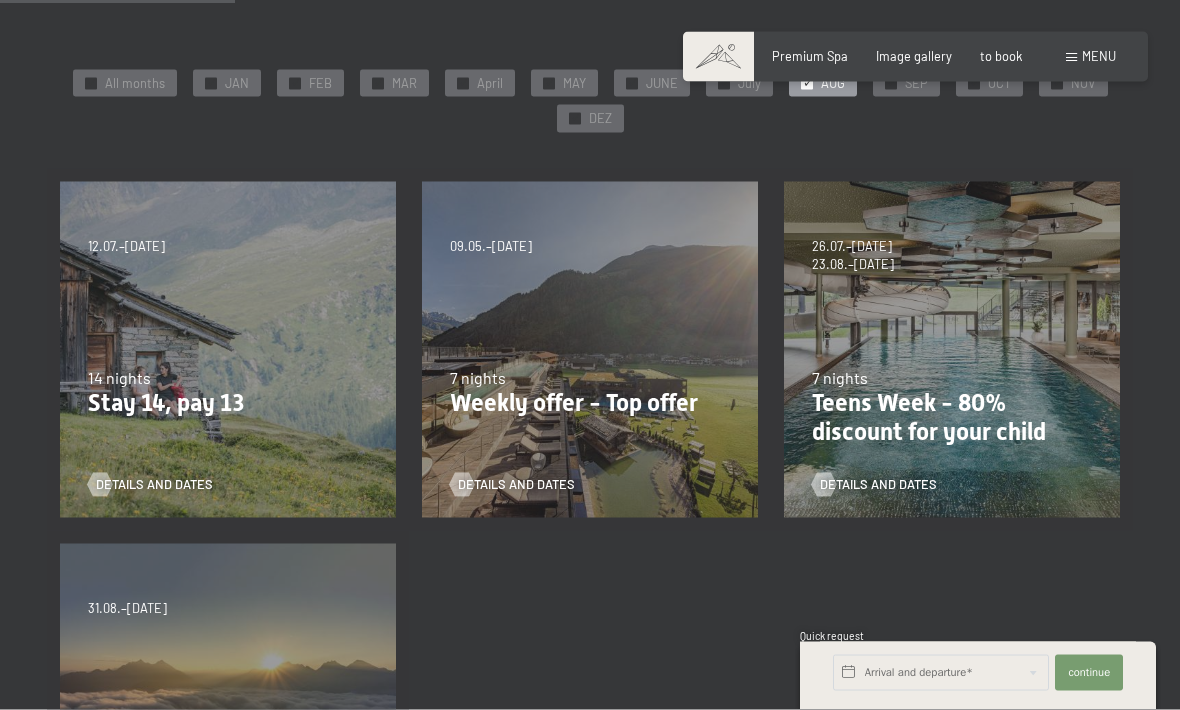 scroll, scrollTop: 312, scrollLeft: 0, axis: vertical 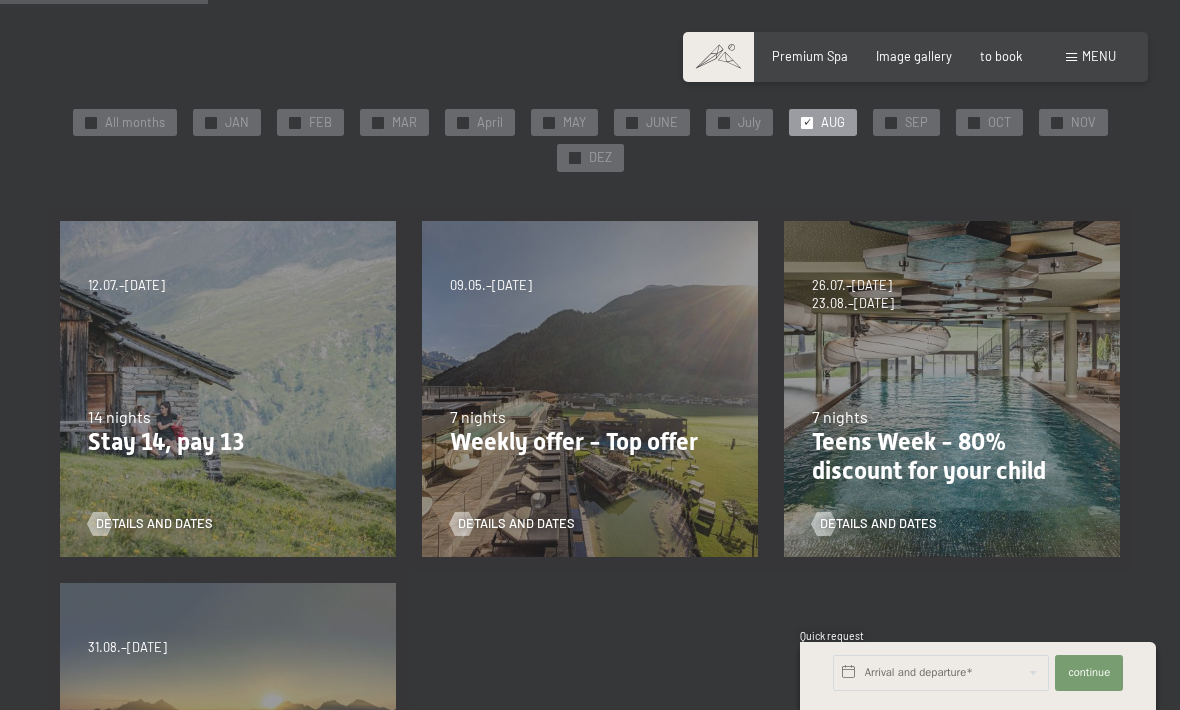 click on "Teens Week - 80% discount for your child" at bounding box center (952, 457) 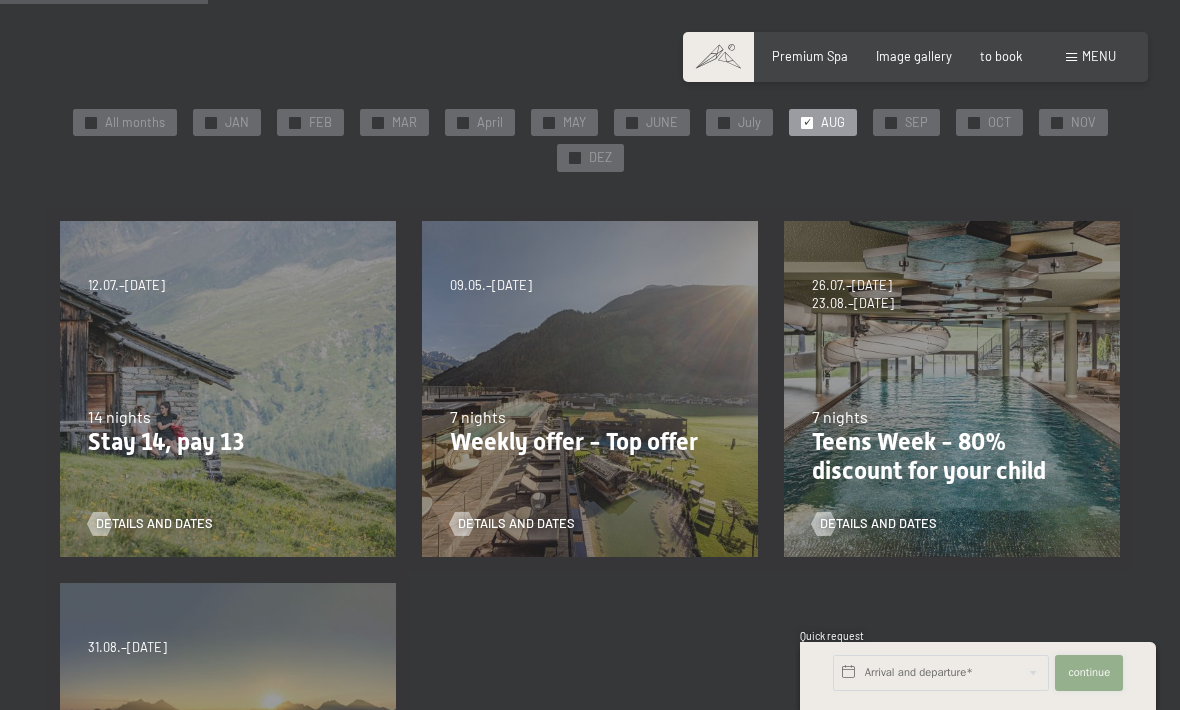 click on "continue" at bounding box center (1089, 673) 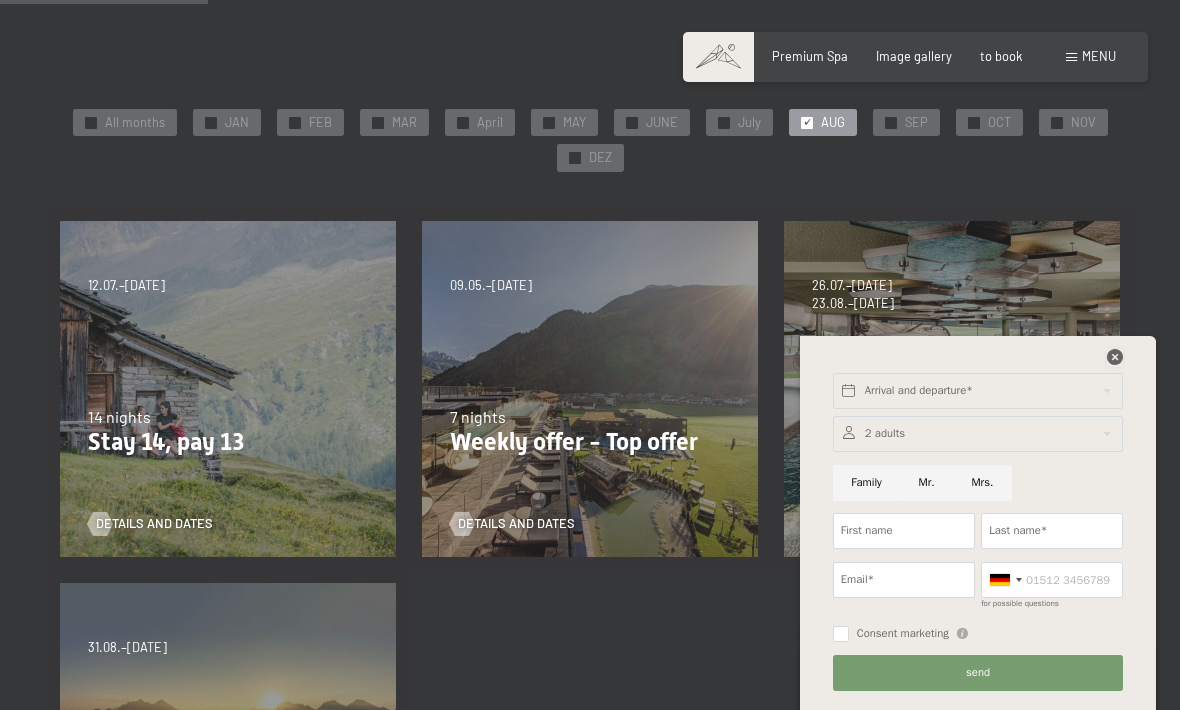 click at bounding box center [1115, 357] 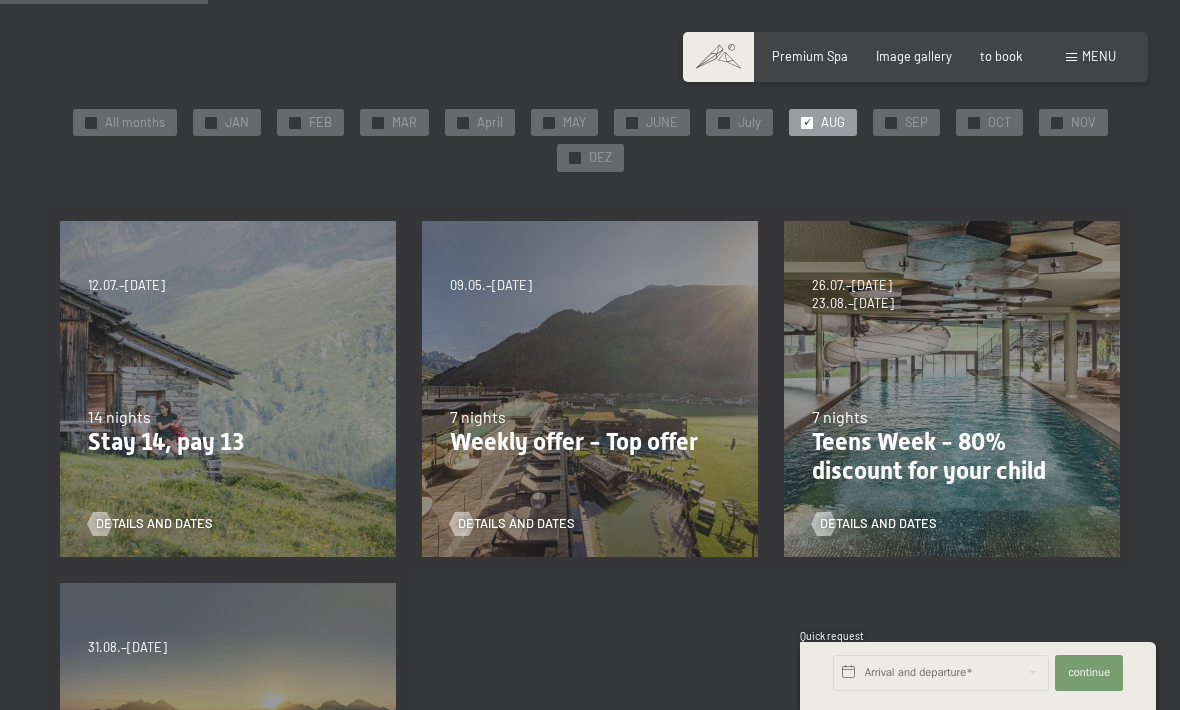 click on "26.07.–03.08.2025   23.08.–07.09.2025    27.09.–21.12.2025     10.01.–18.01.2026     31.01.–15.02.2026     07.03.–29.03.2026          7 nights         Teens Week - 80% discount for your child                 DETAILS AND DATES" at bounding box center [952, 389] 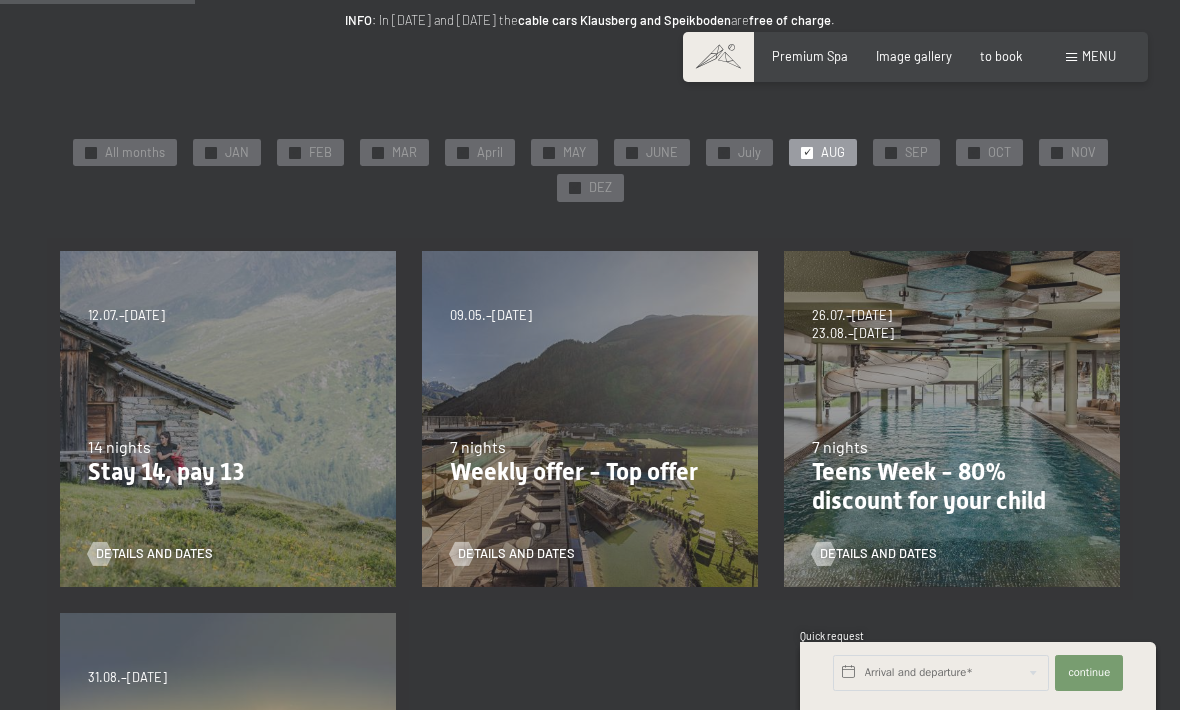 click on "DETAILS AND DATES" at bounding box center (946, 542) 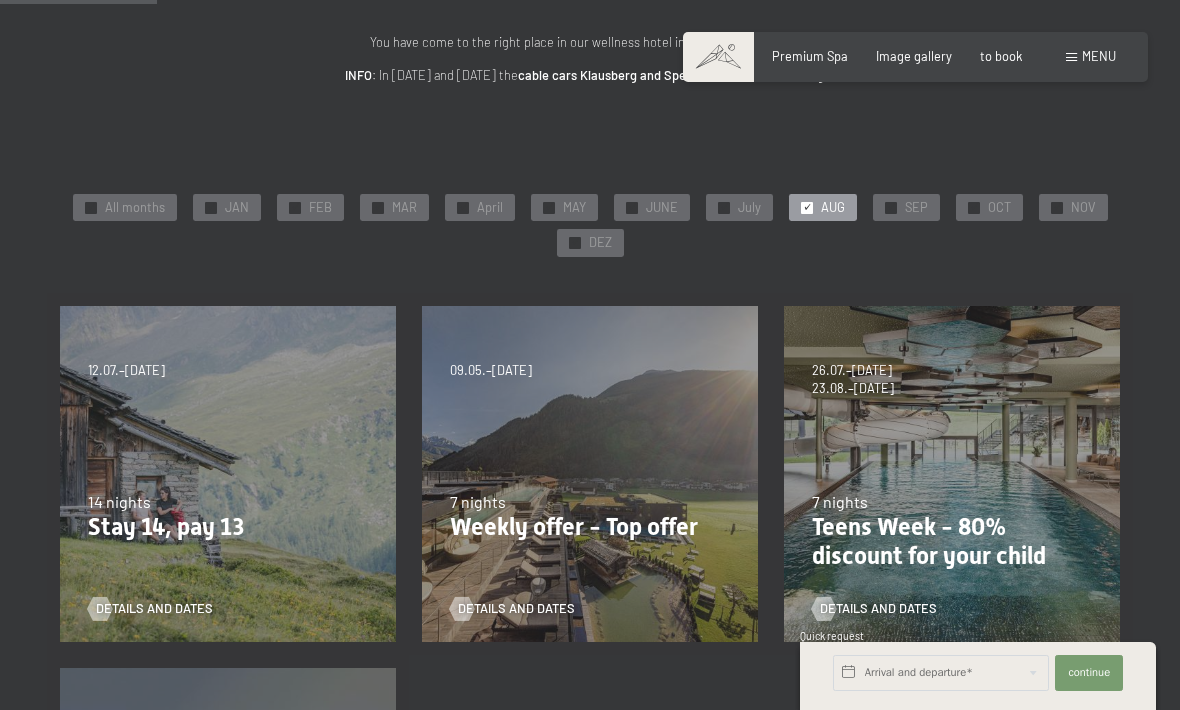 scroll, scrollTop: 226, scrollLeft: 0, axis: vertical 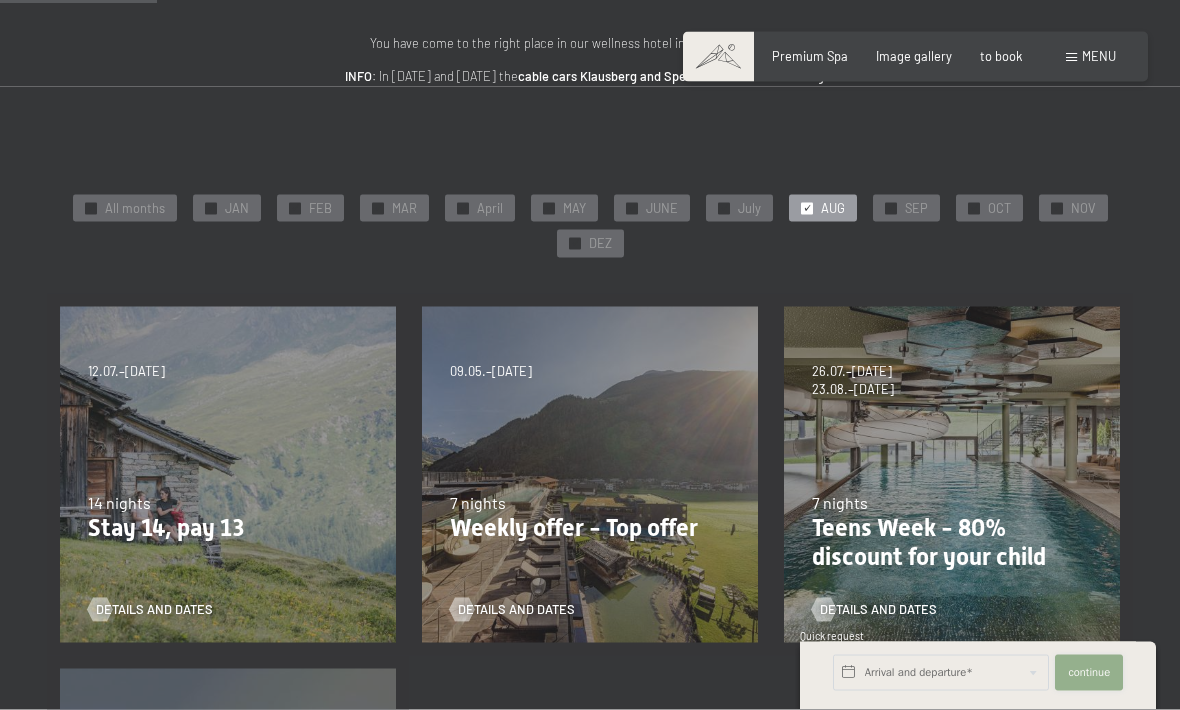 click on "continue" at bounding box center (1089, 673) 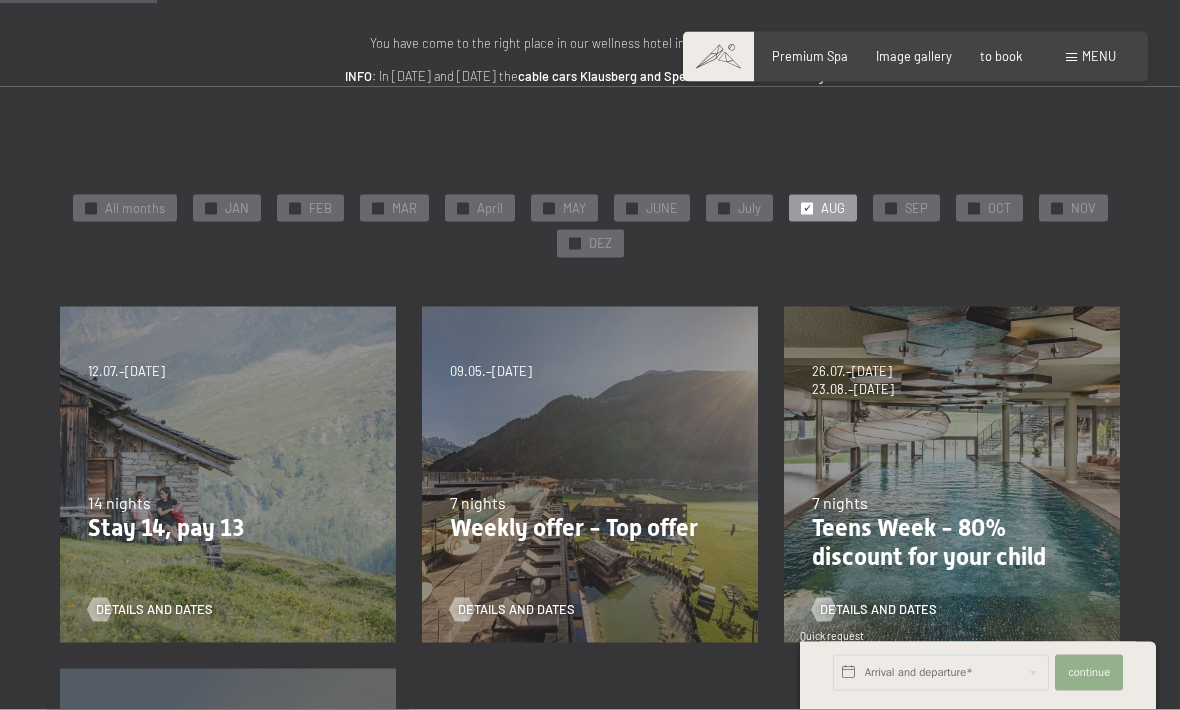 scroll, scrollTop: 227, scrollLeft: 0, axis: vertical 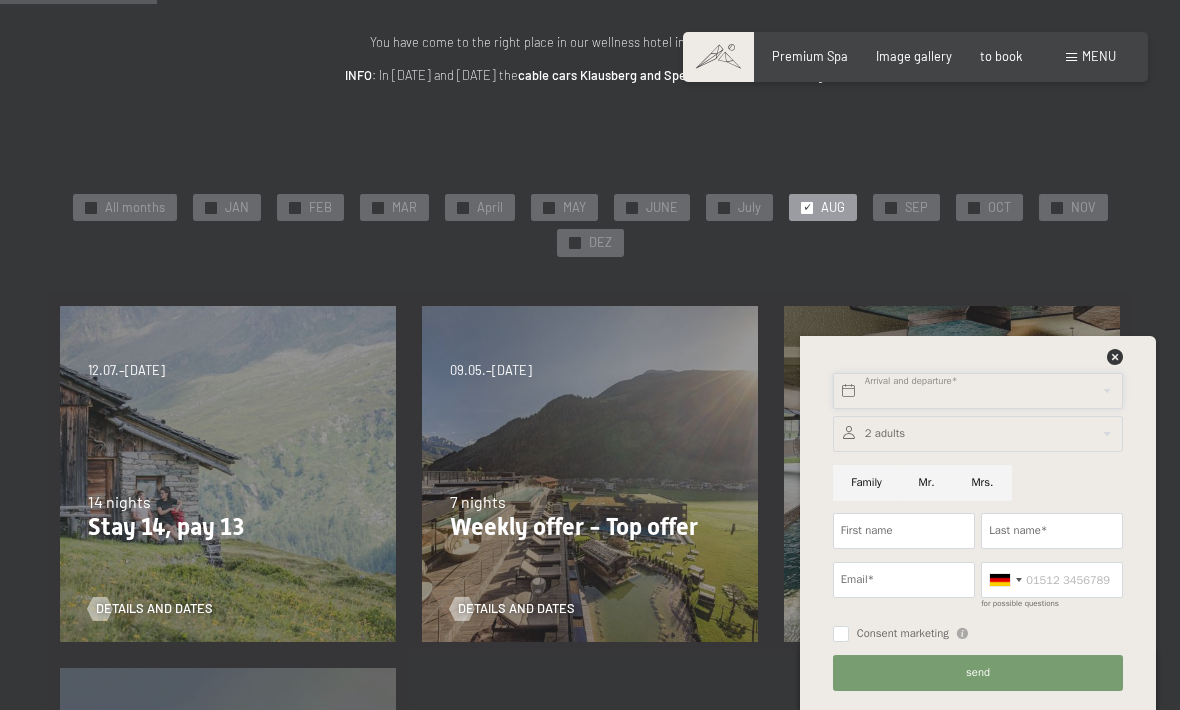 click on "Buchen           Anfragen                                     Premium Spa           Image gallery           to book           Menu                                                                   DE       IT       EN               Coupon             Image gallery               Inquiries           to book                    DE         IT         EN                      The Schwarzenstein         Novelties in the Schwarzenstein       Your hosts       Premium Spa       Gourmet       Active        Wochenprogramm         Bilder            Family       GoGreen       Belvita       Image gallery                   Housing & Prices         Inclusive services       Rooms & Prices        Liste            Special offers        Liste            Family prices       Spa treatments       Loyalty bonus       Query       Booking       Terms and Conditions - Info       Coupon       Gift idea       App. Luxegg                   Environment" at bounding box center (590, 1037) 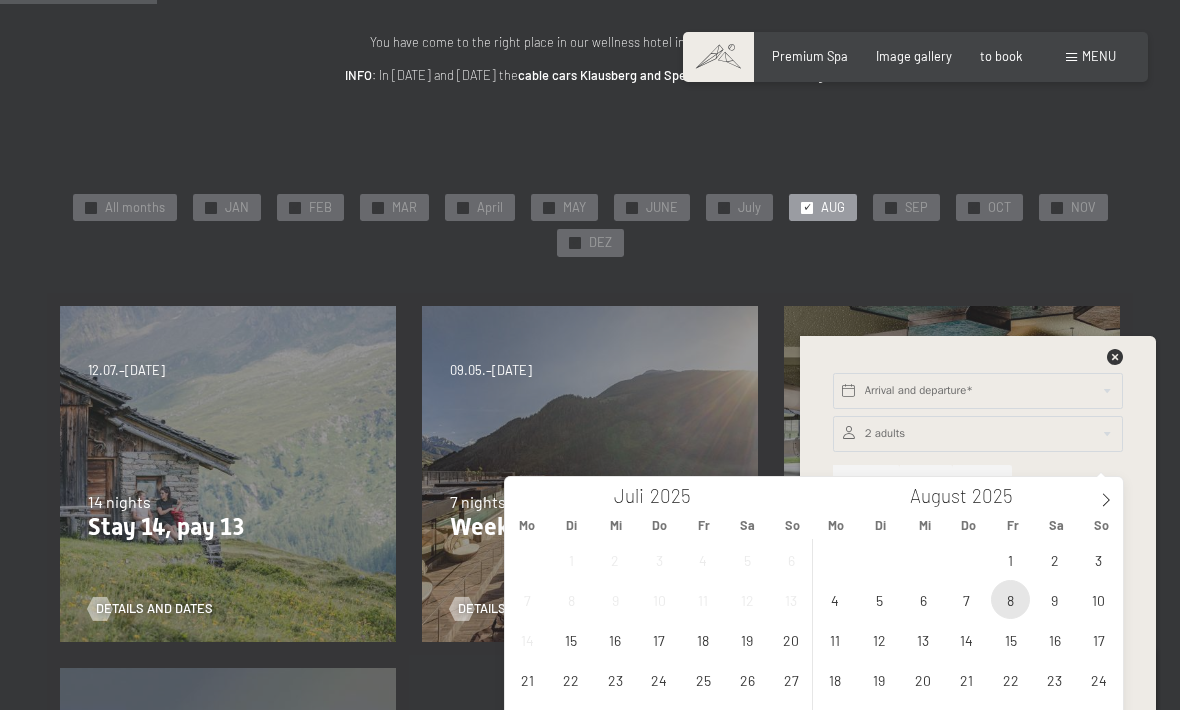 click on "8" at bounding box center [1010, 599] 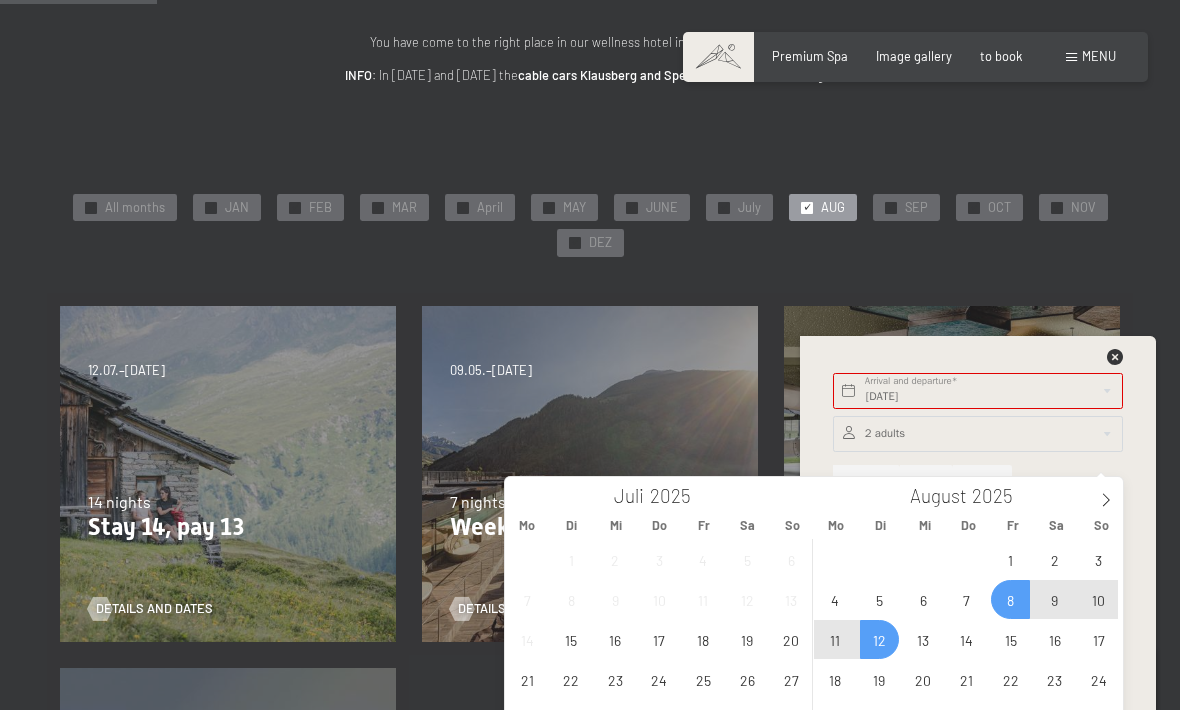 click on "12" at bounding box center [879, 639] 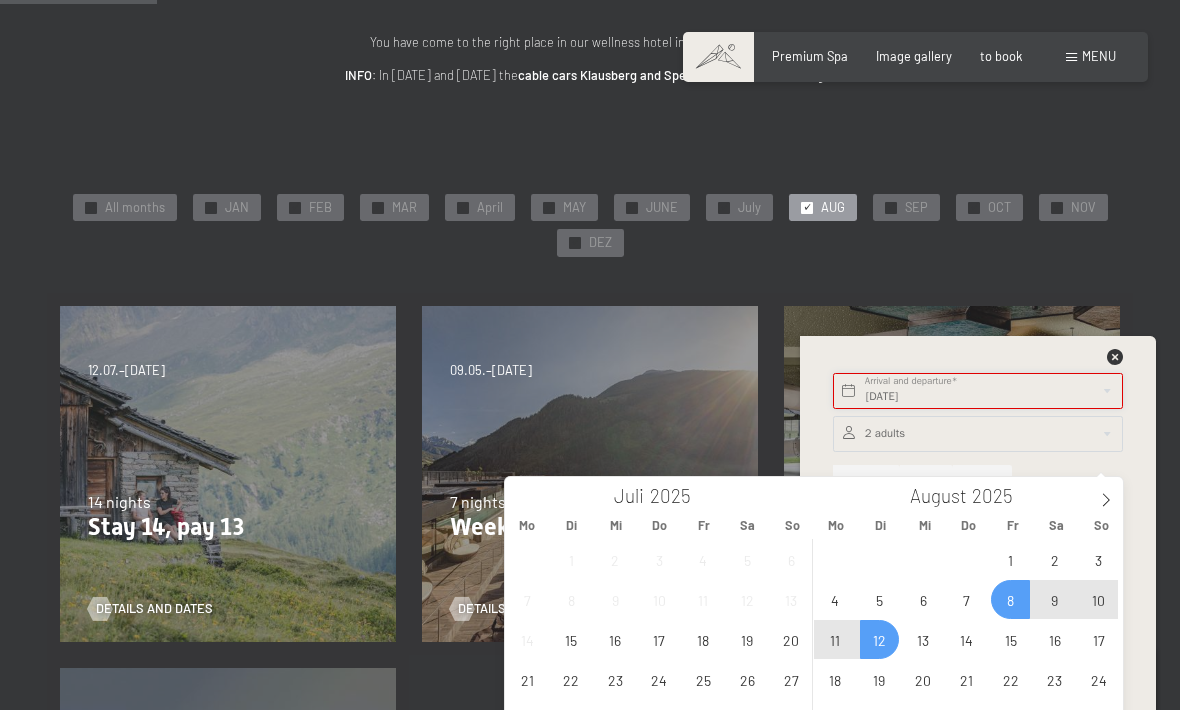 type on "Fr. 08.08.2025 - Di. 12.08.2025" 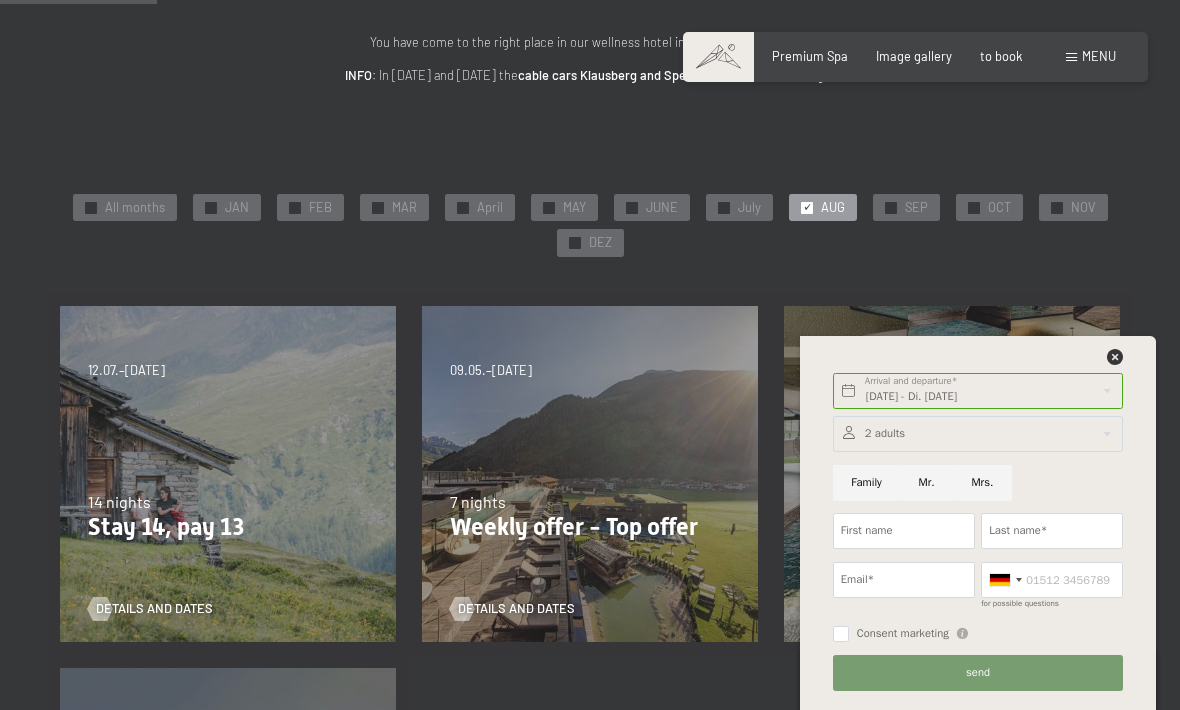 click at bounding box center [978, 434] 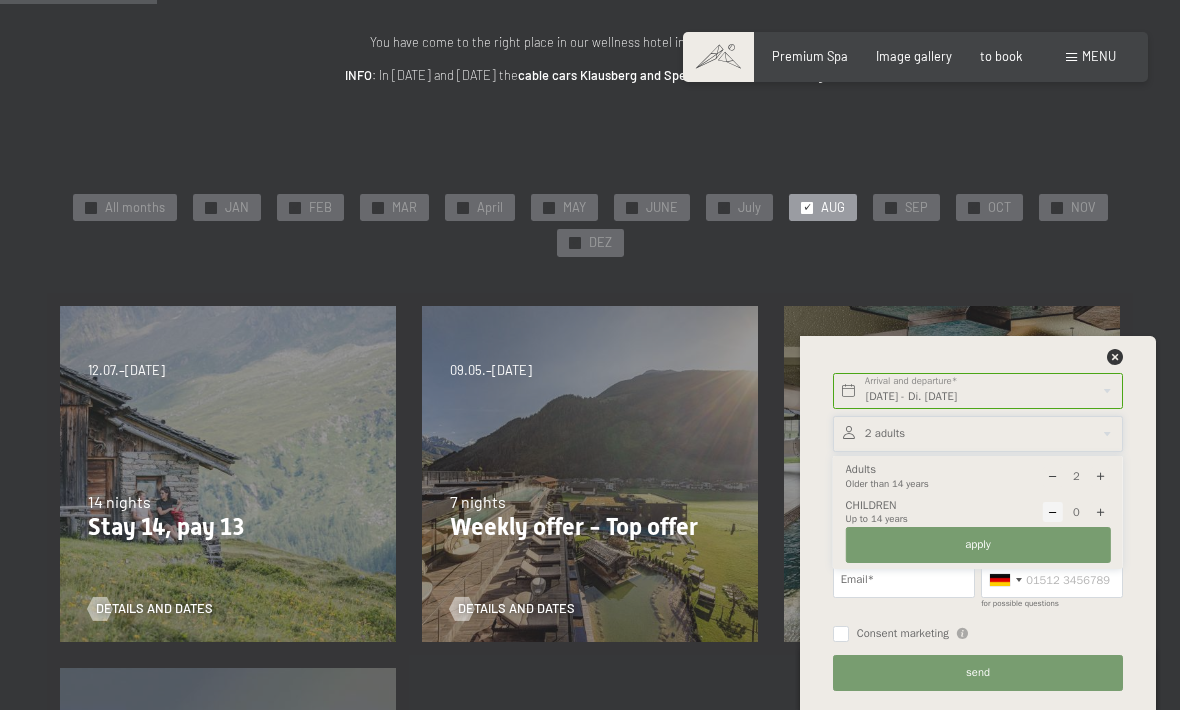 click at bounding box center (1100, 512) 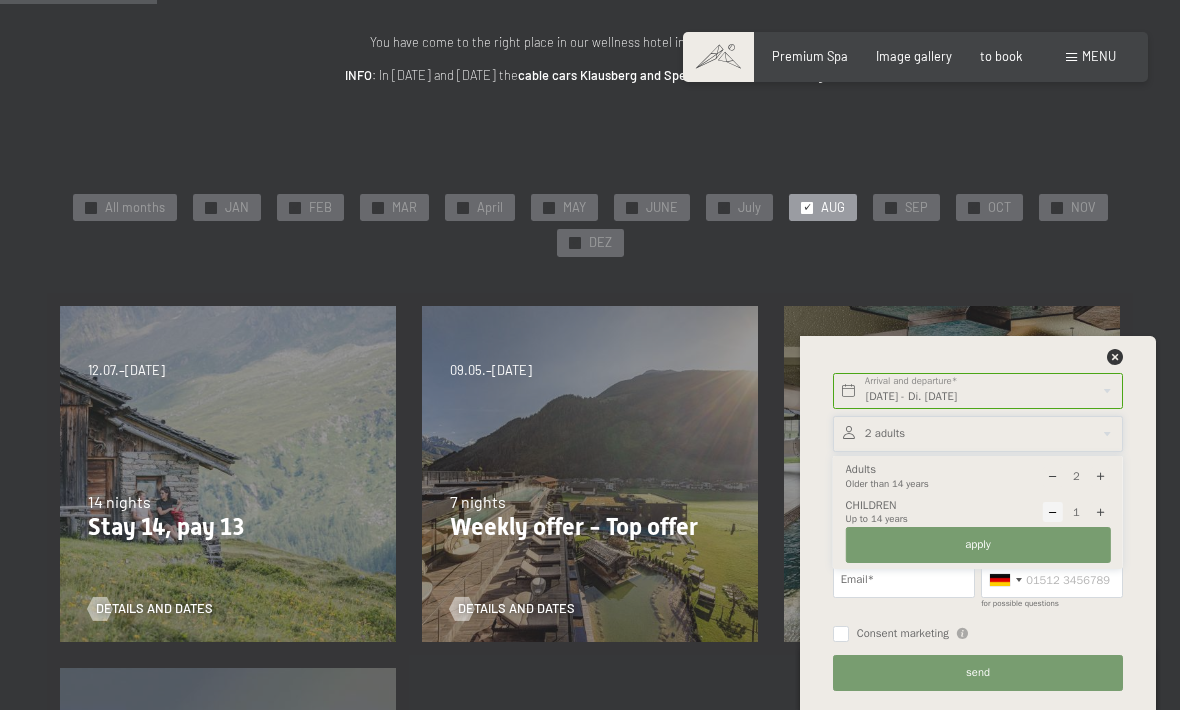 select 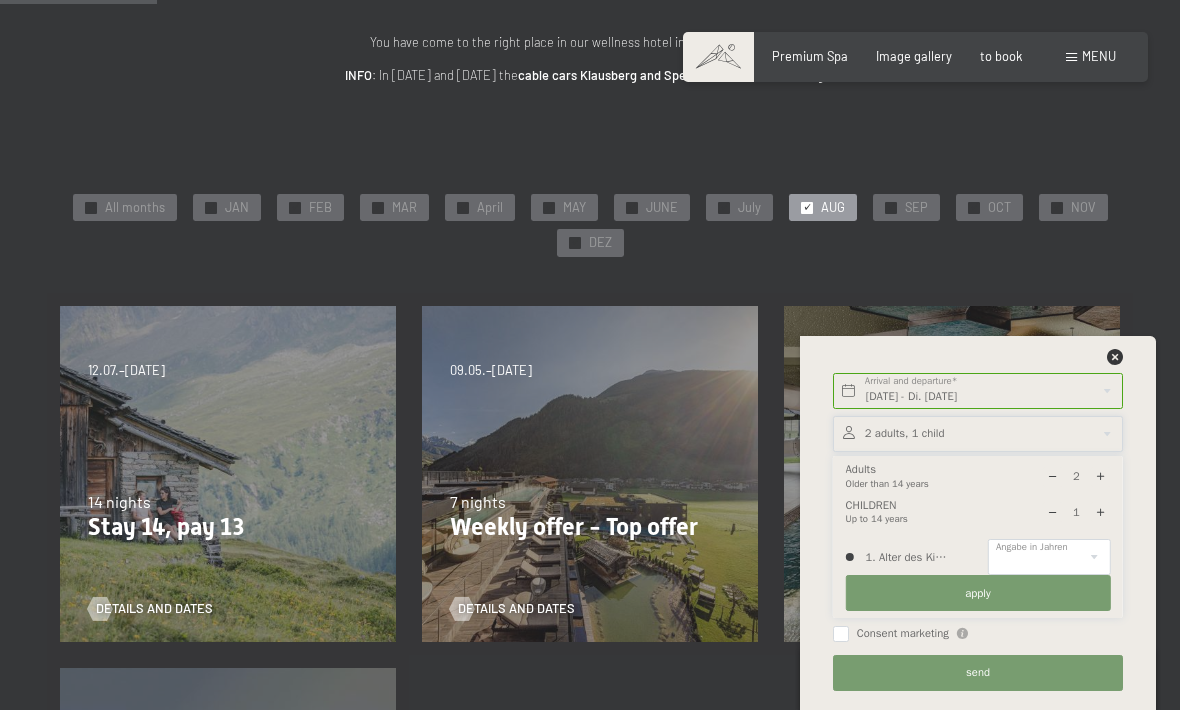 click at bounding box center [1100, 512] 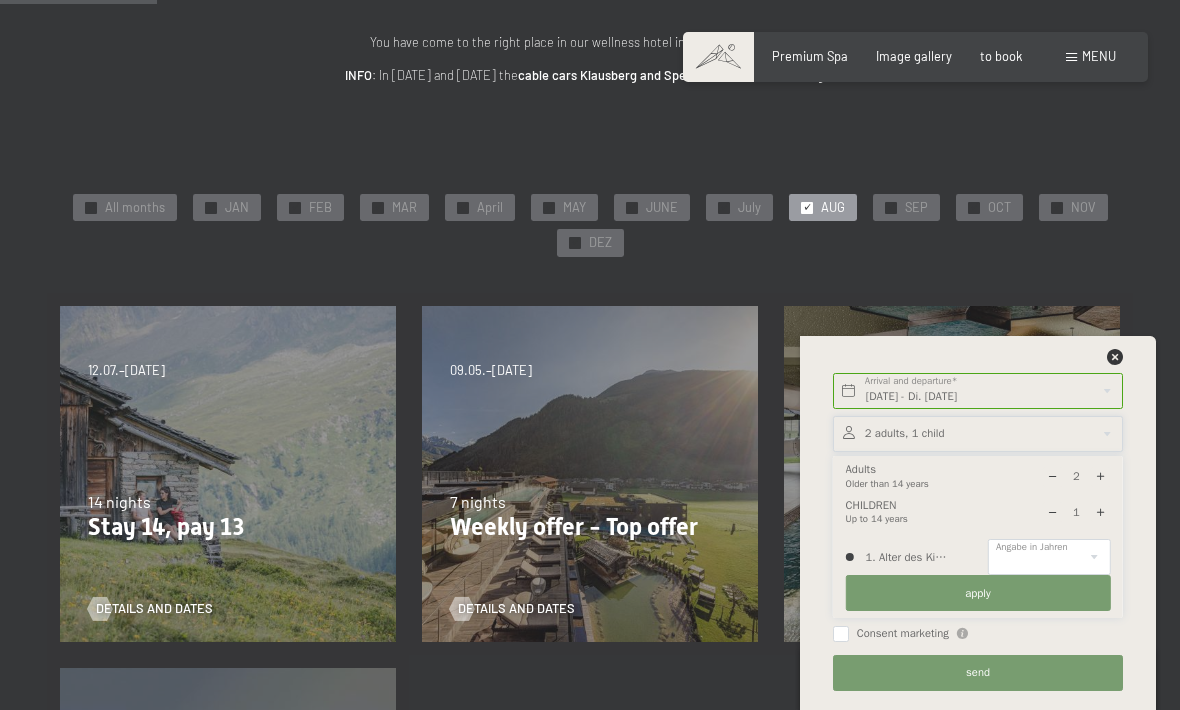type on "2" 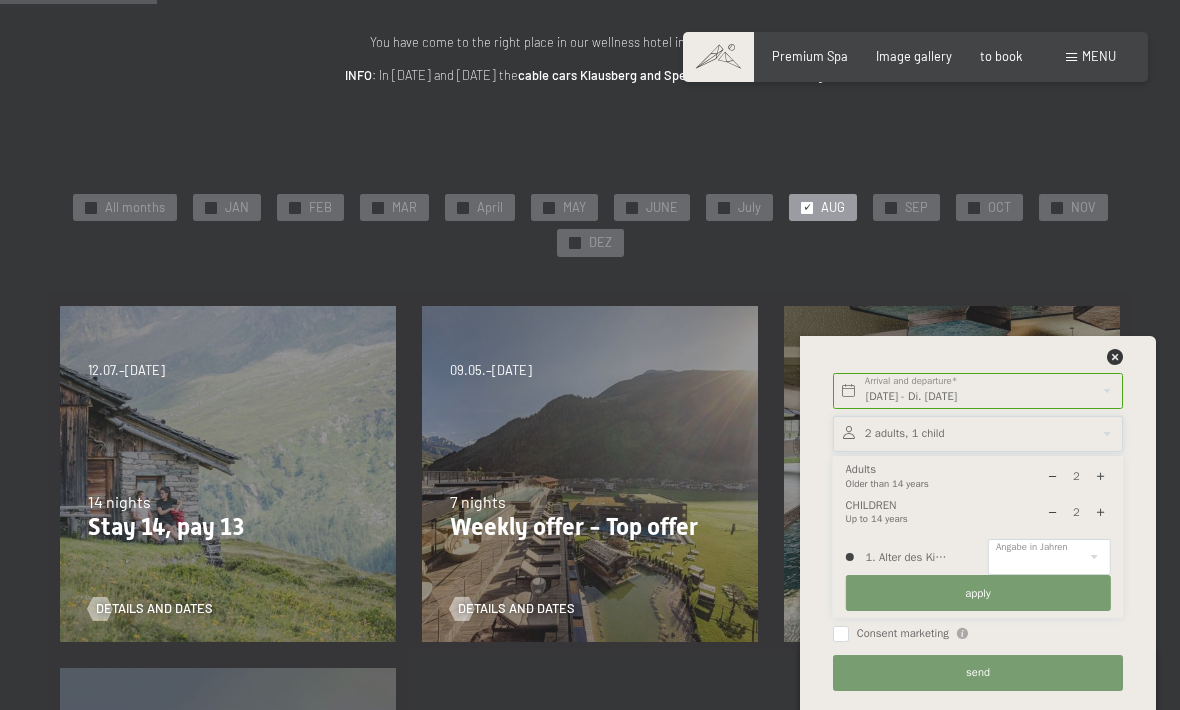 select 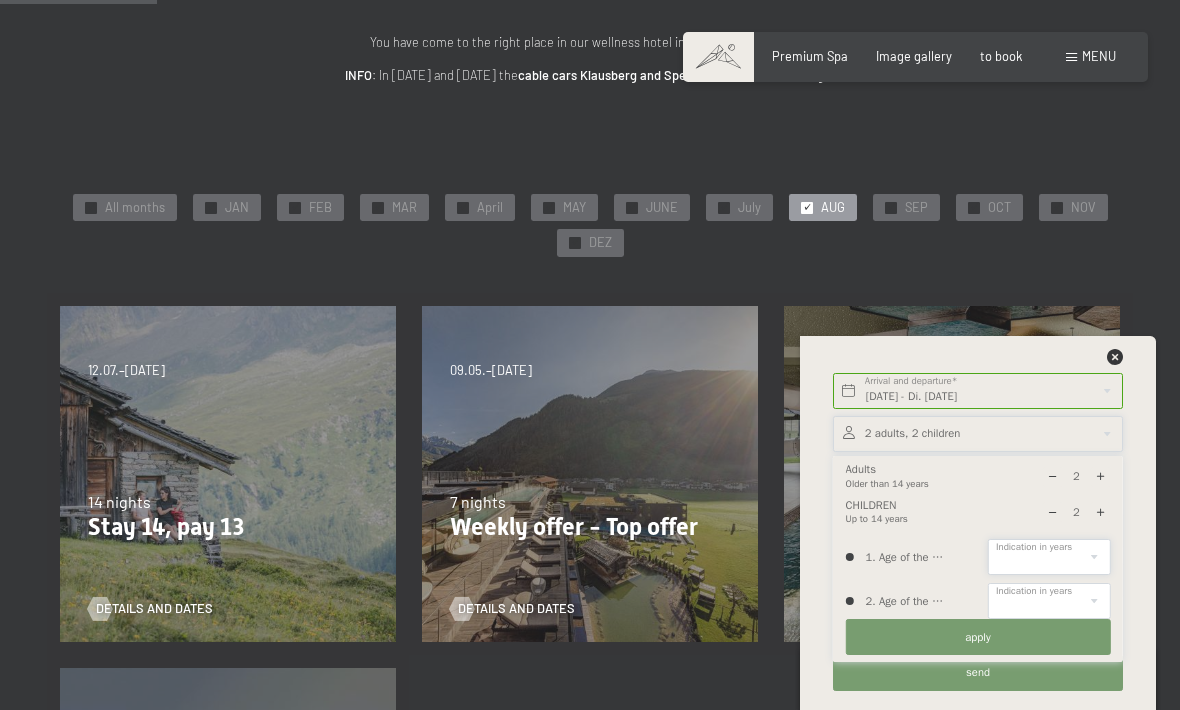 click on "0 1 2 3 4 5 6 7 8 9 10 11 12 13 14" at bounding box center [1049, 557] 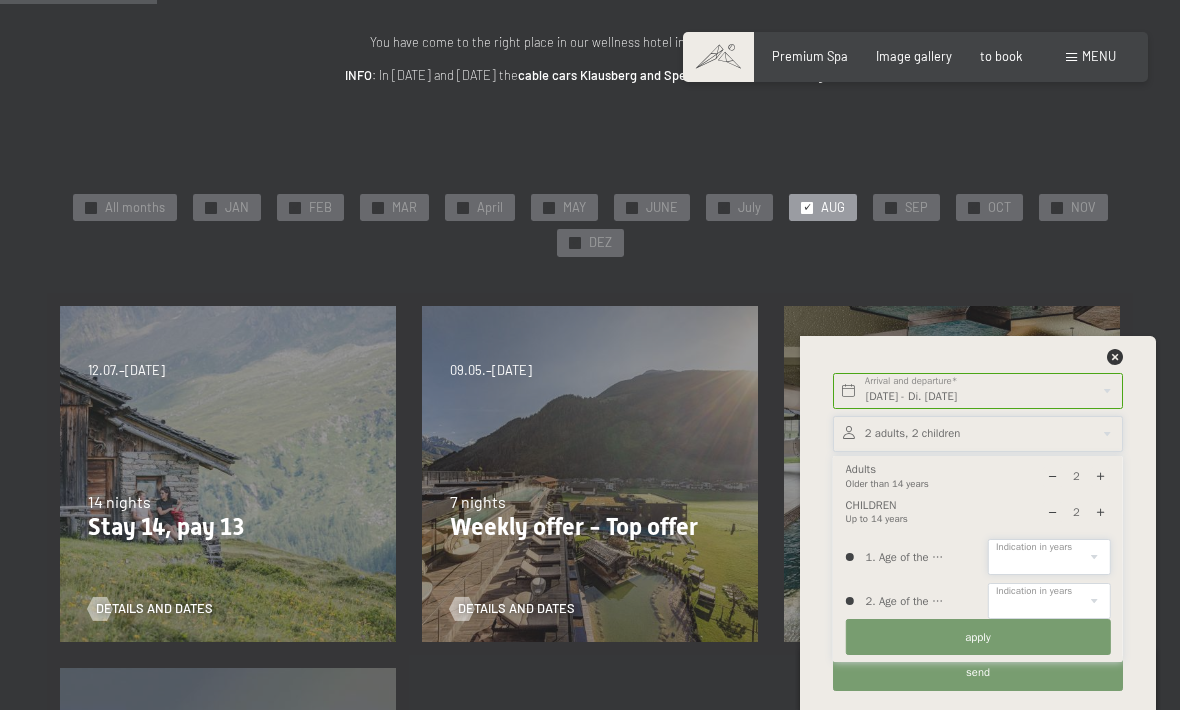 select on "3" 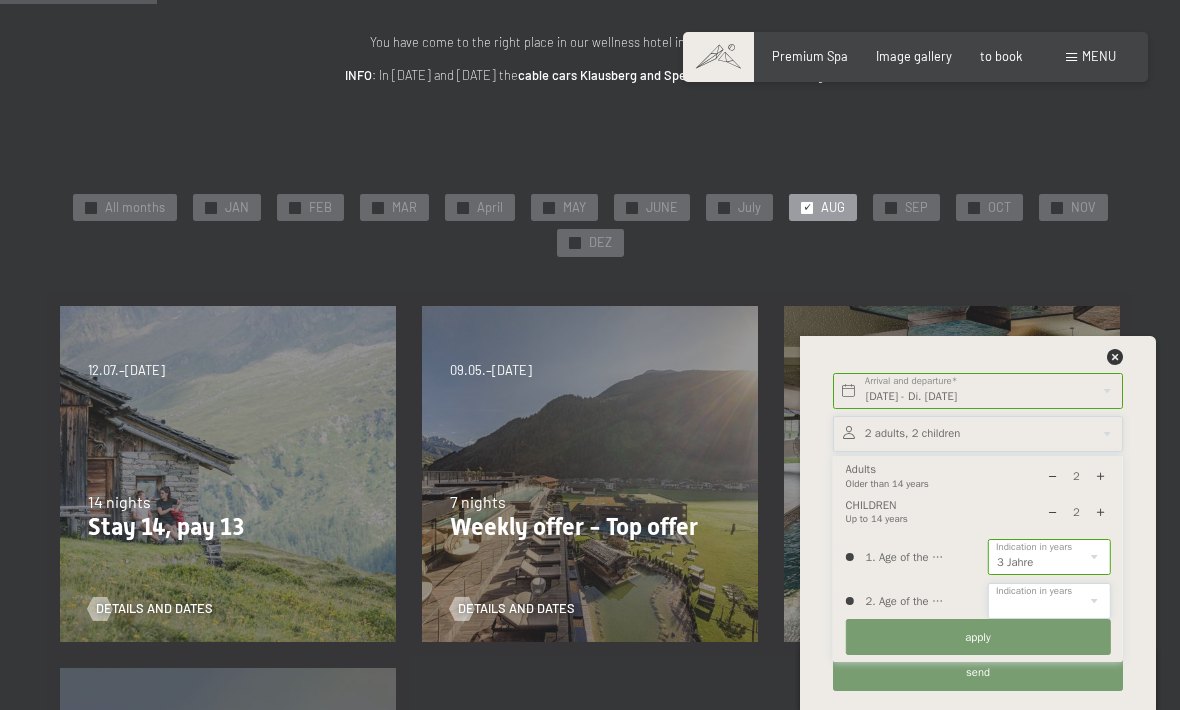 click on "0 1 2 3 4 5 6 7 8 9 10 11 12 13 14" at bounding box center (1049, 601) 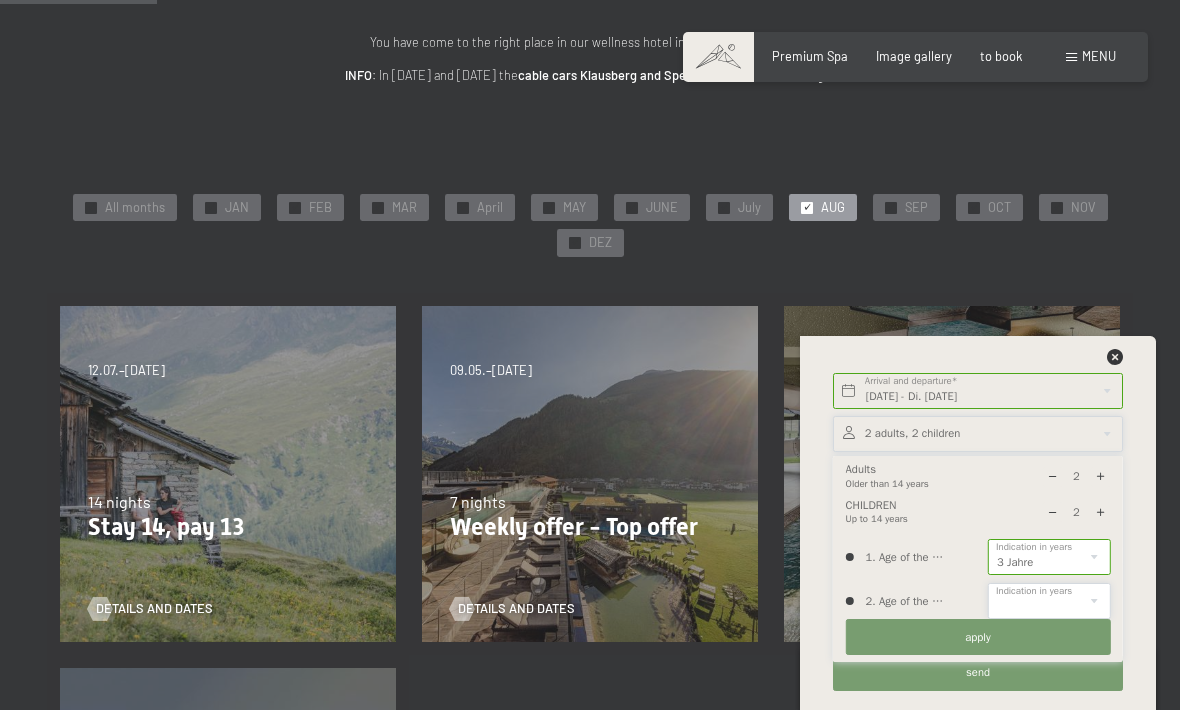 select on "8" 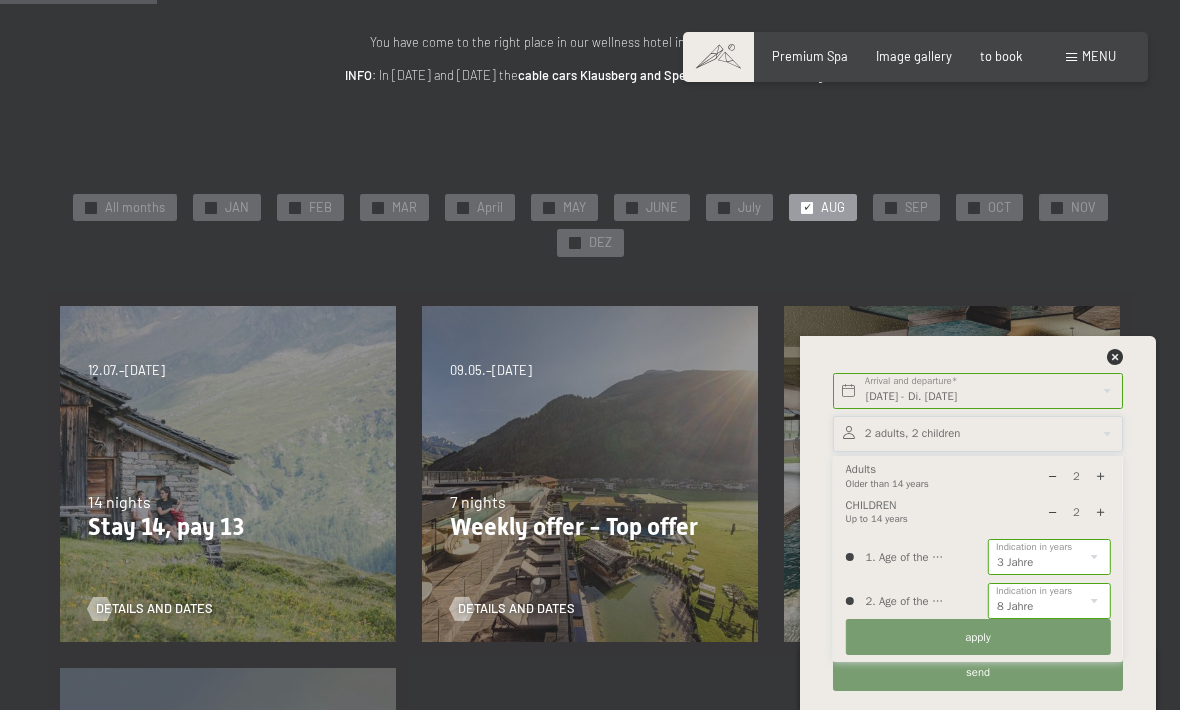 click on "apply" at bounding box center (978, 637) 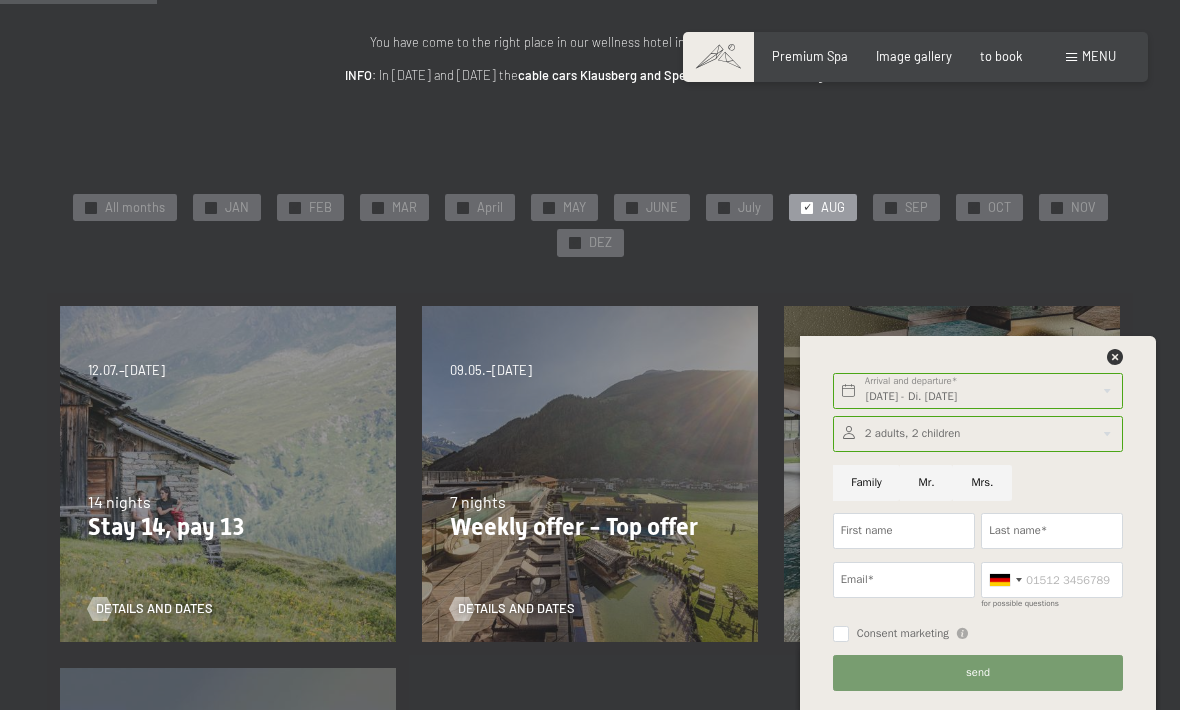 click on "send" at bounding box center [978, 673] 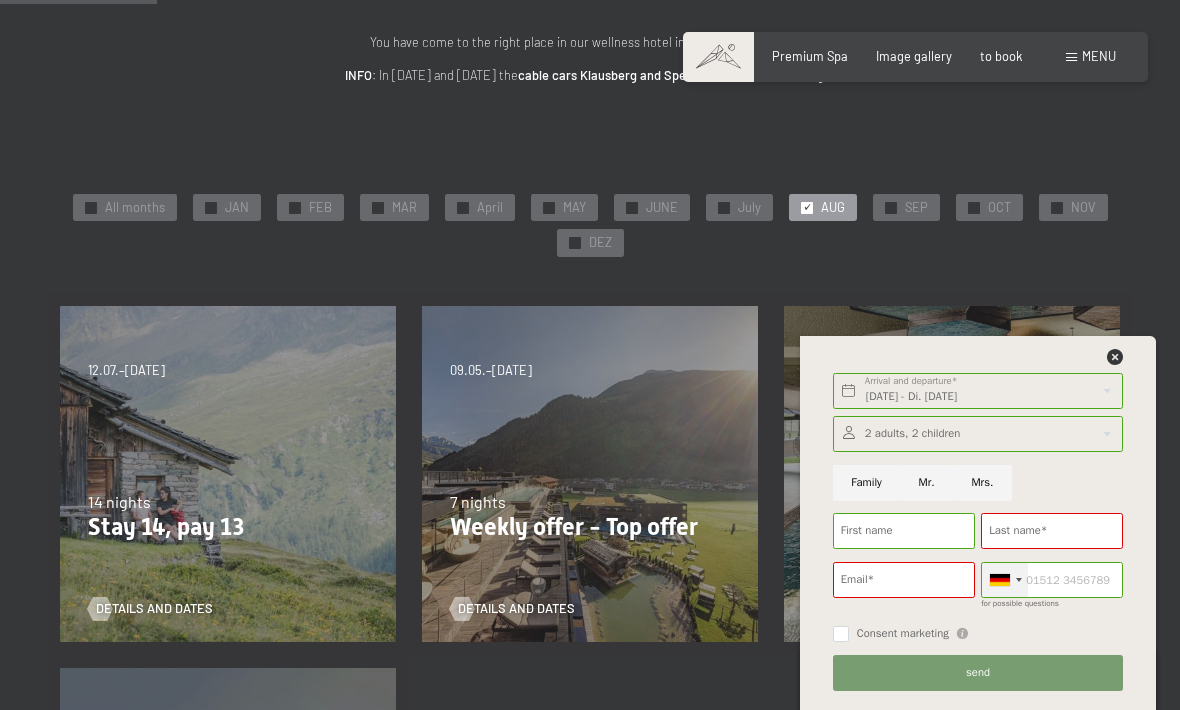 click at bounding box center [1019, 580] 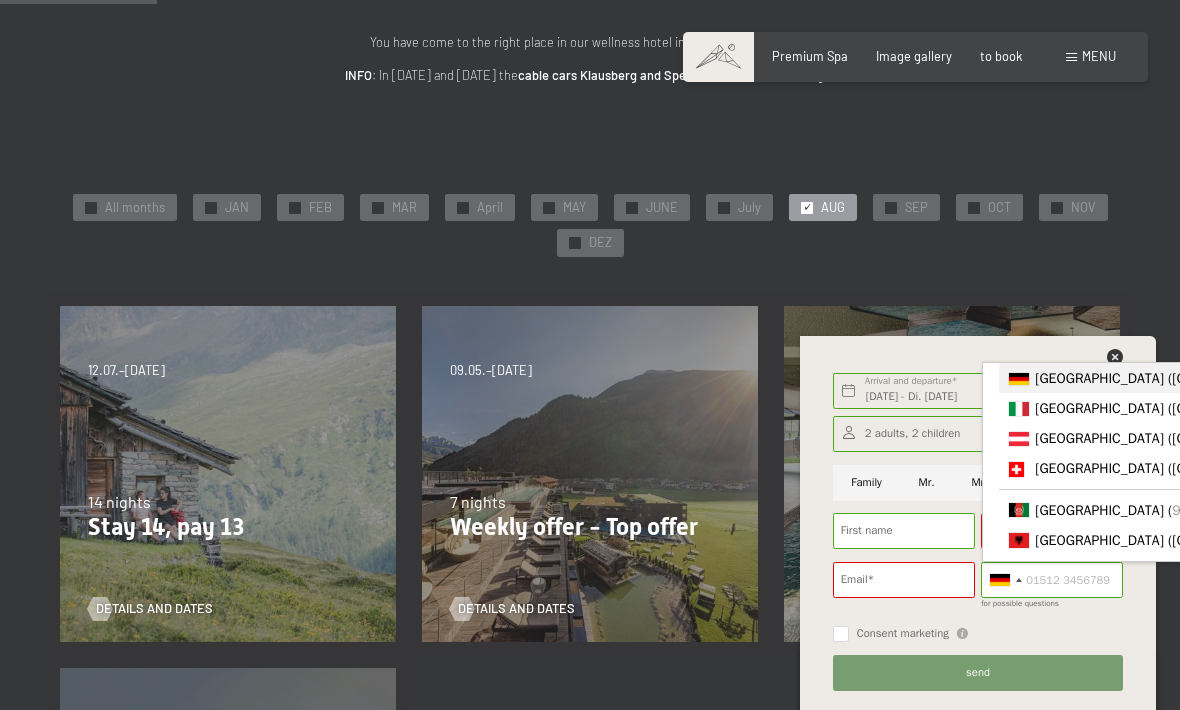 click on "26.07.–03.08.2025   23.08.–07.09.2025    27.09.–21.12.2025     10.01.–18.01.2026     31.01.–15.02.2026     07.03.–29.03.2026          7 nights         Teens Week - 80% discount for your child                 DETAILS AND DATES" at bounding box center (952, 474) 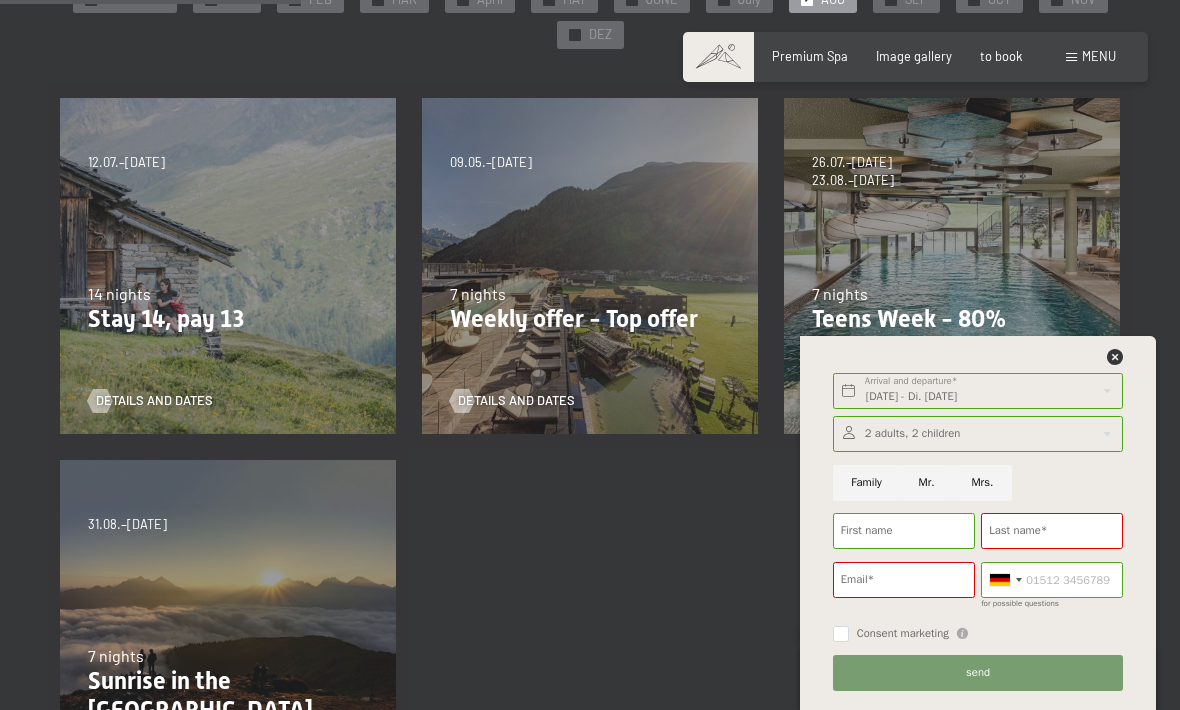 scroll, scrollTop: 436, scrollLeft: 0, axis: vertical 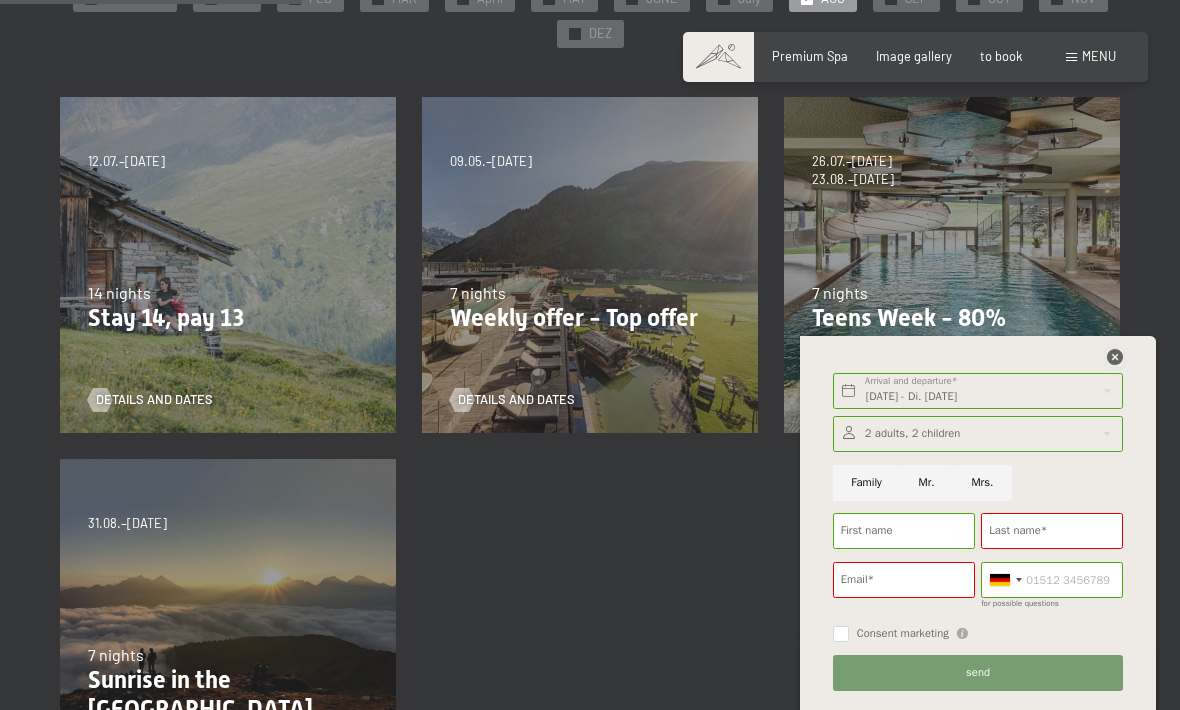click at bounding box center [1115, 357] 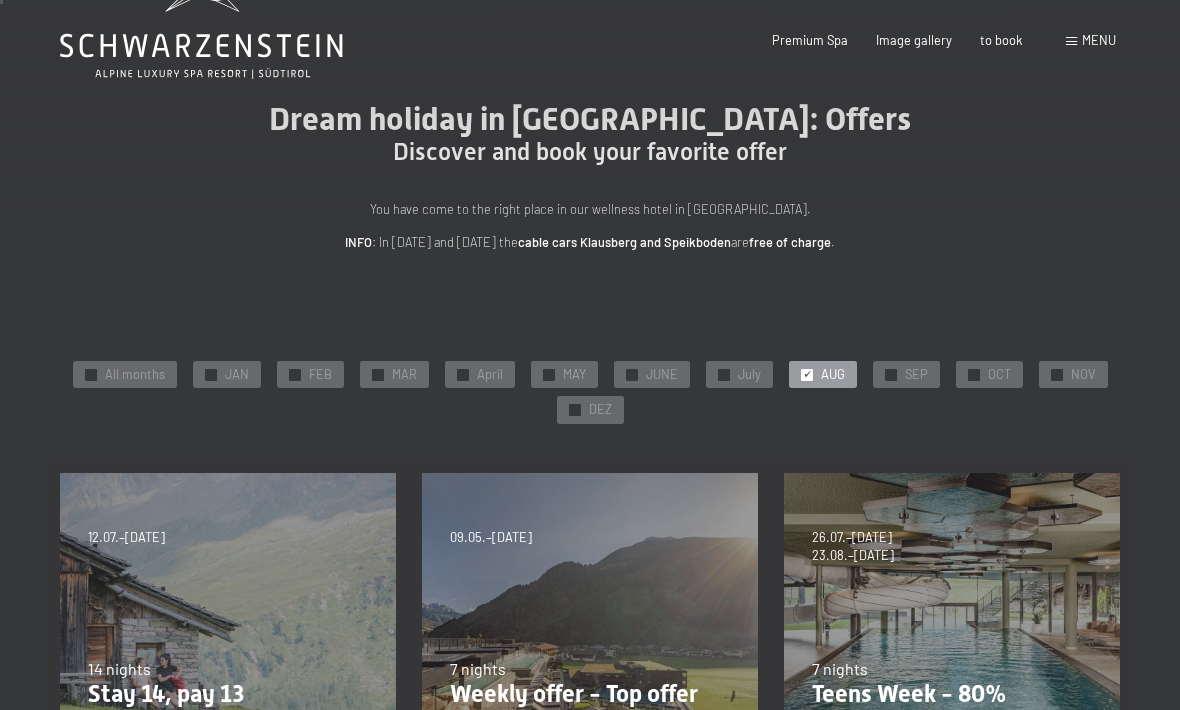 scroll, scrollTop: 0, scrollLeft: 0, axis: both 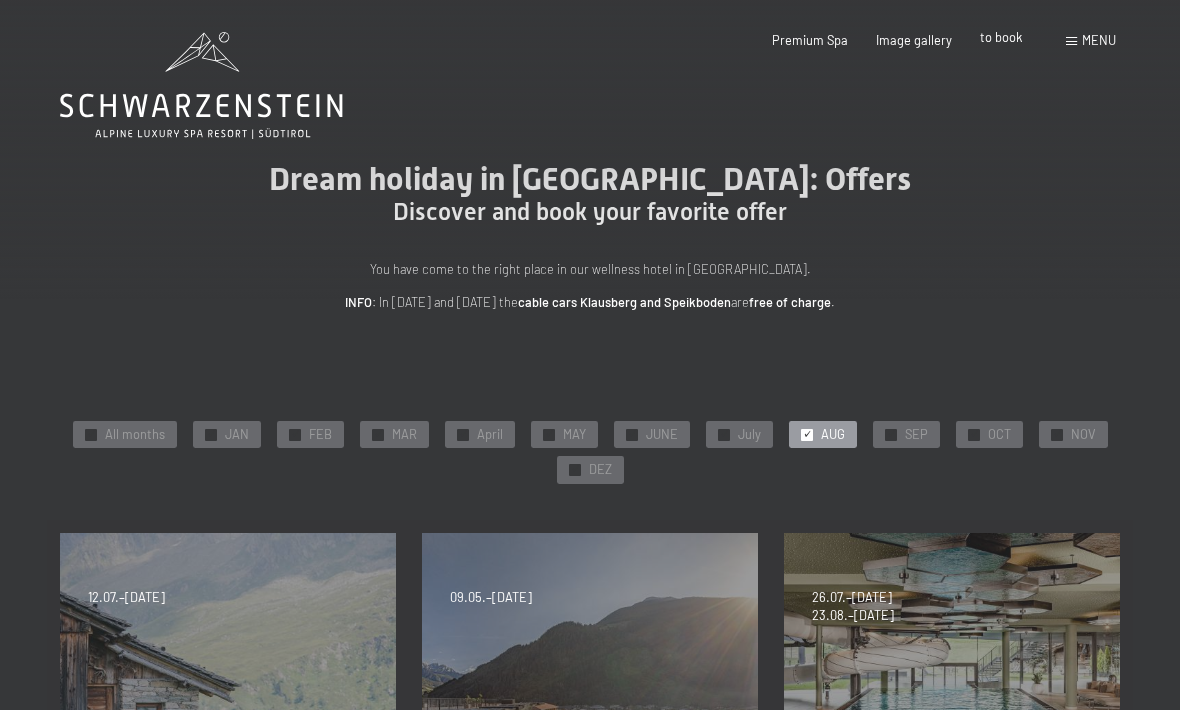 click on "to book" at bounding box center [1001, 37] 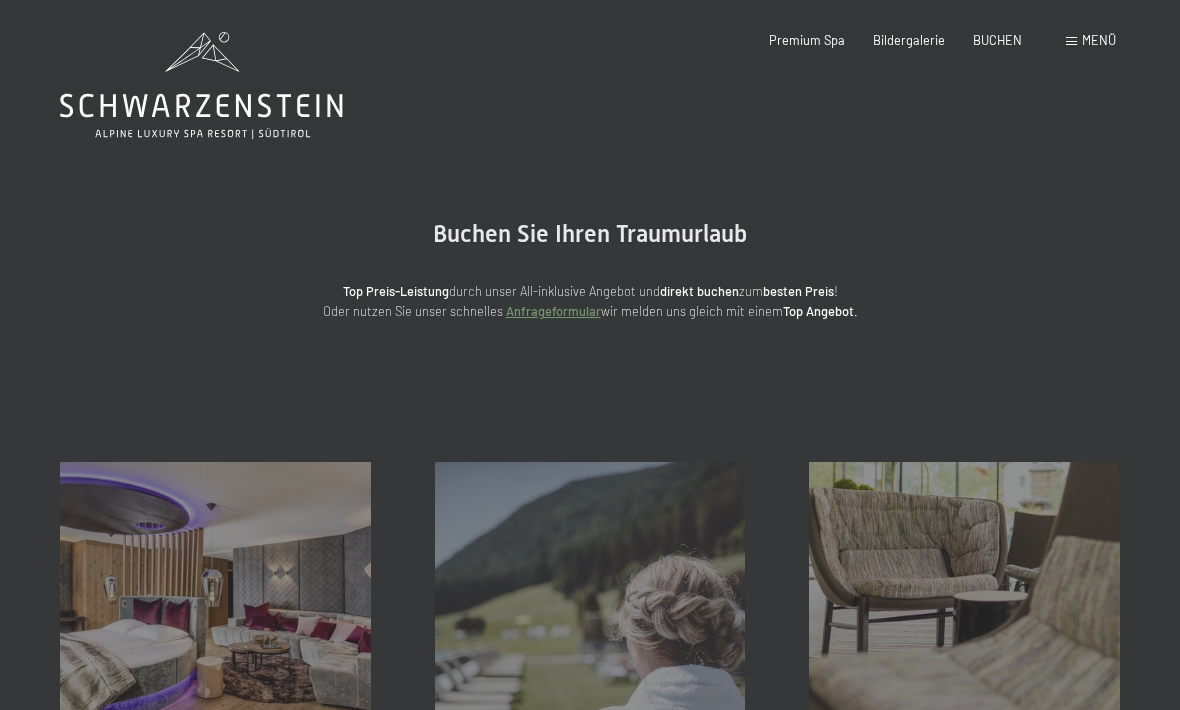 scroll, scrollTop: 0, scrollLeft: 0, axis: both 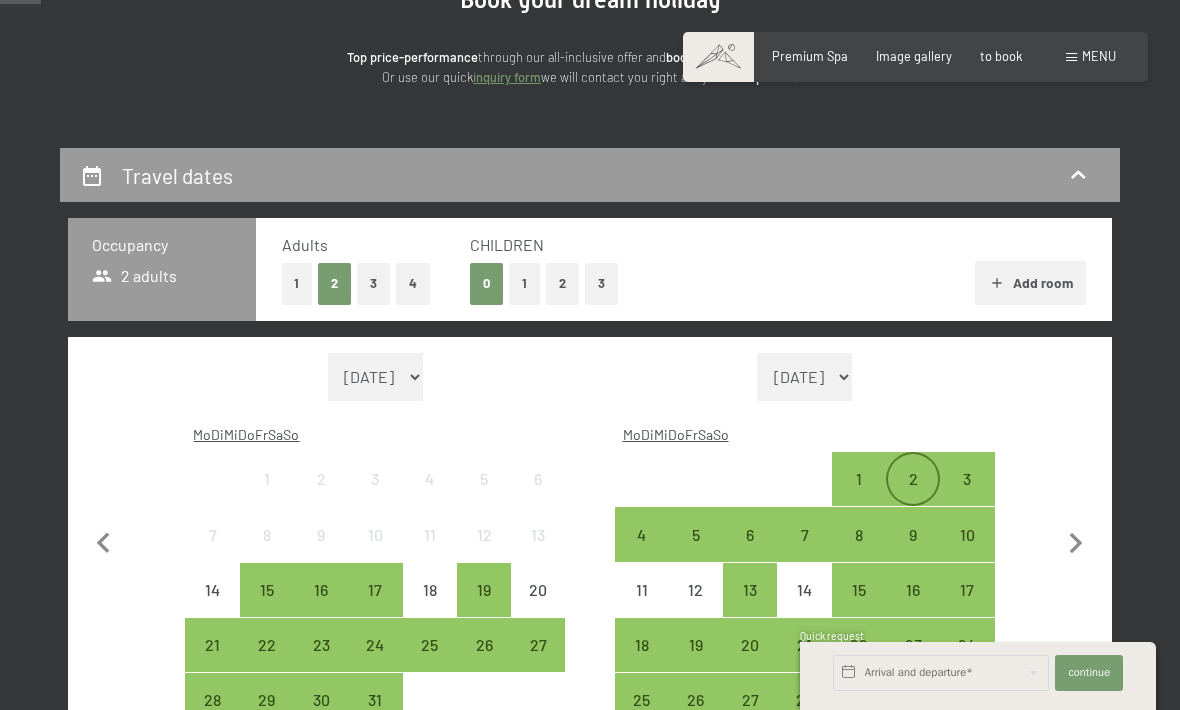 click on "2" at bounding box center [913, 496] 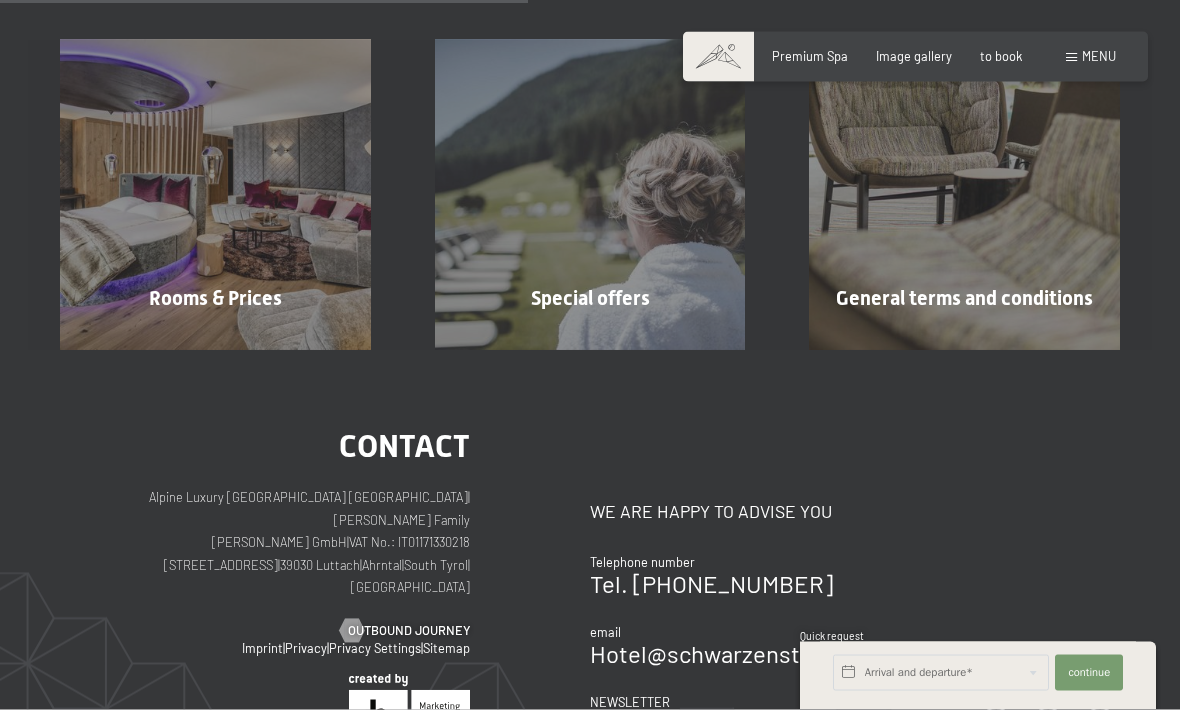 scroll, scrollTop: 325, scrollLeft: 0, axis: vertical 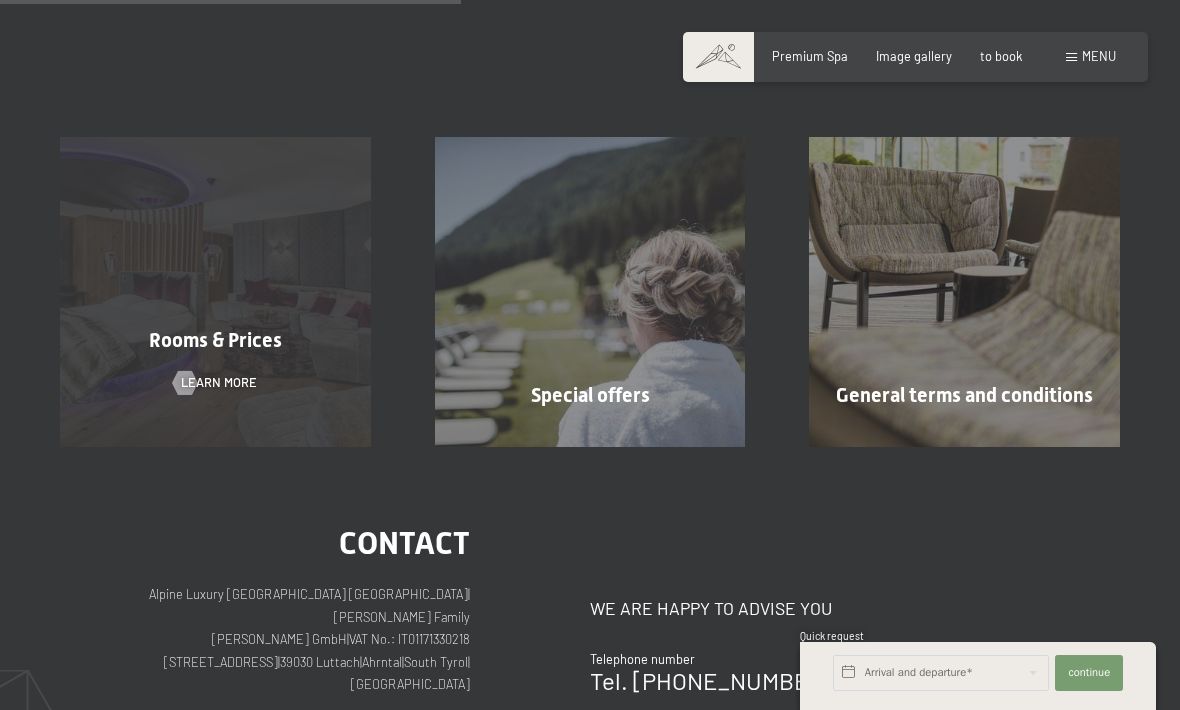 click on "Rooms & Prices           Learn more" at bounding box center (215, 292) 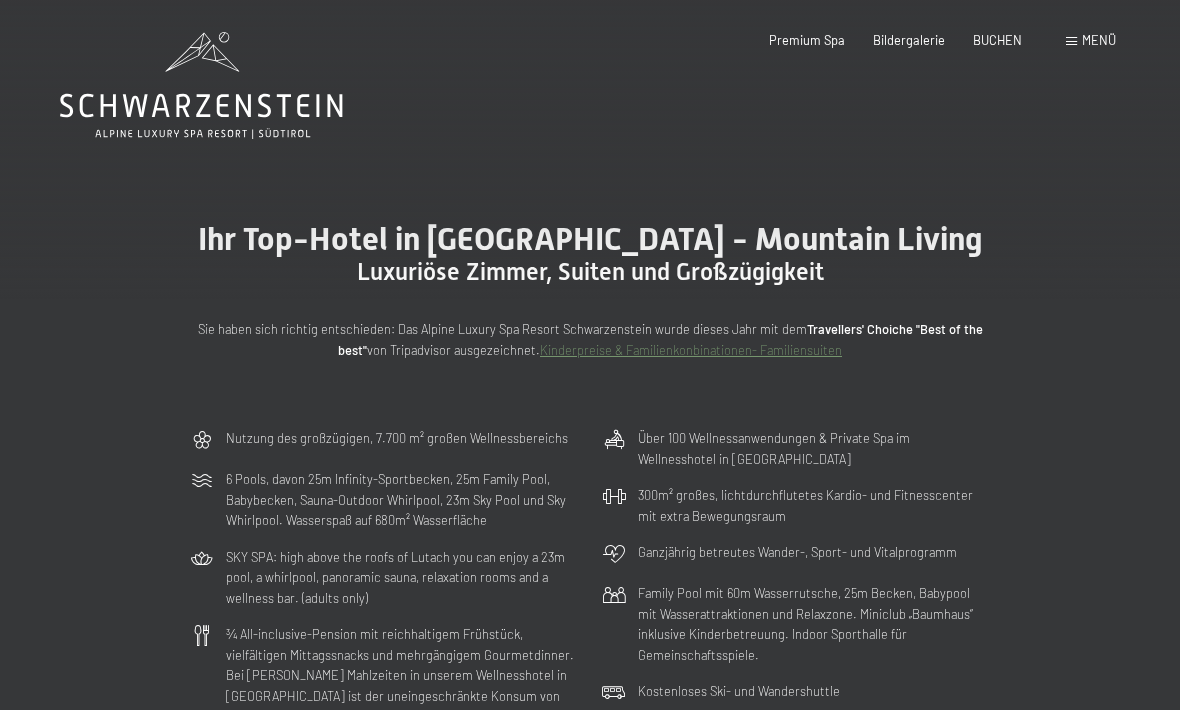 scroll, scrollTop: 0, scrollLeft: 0, axis: both 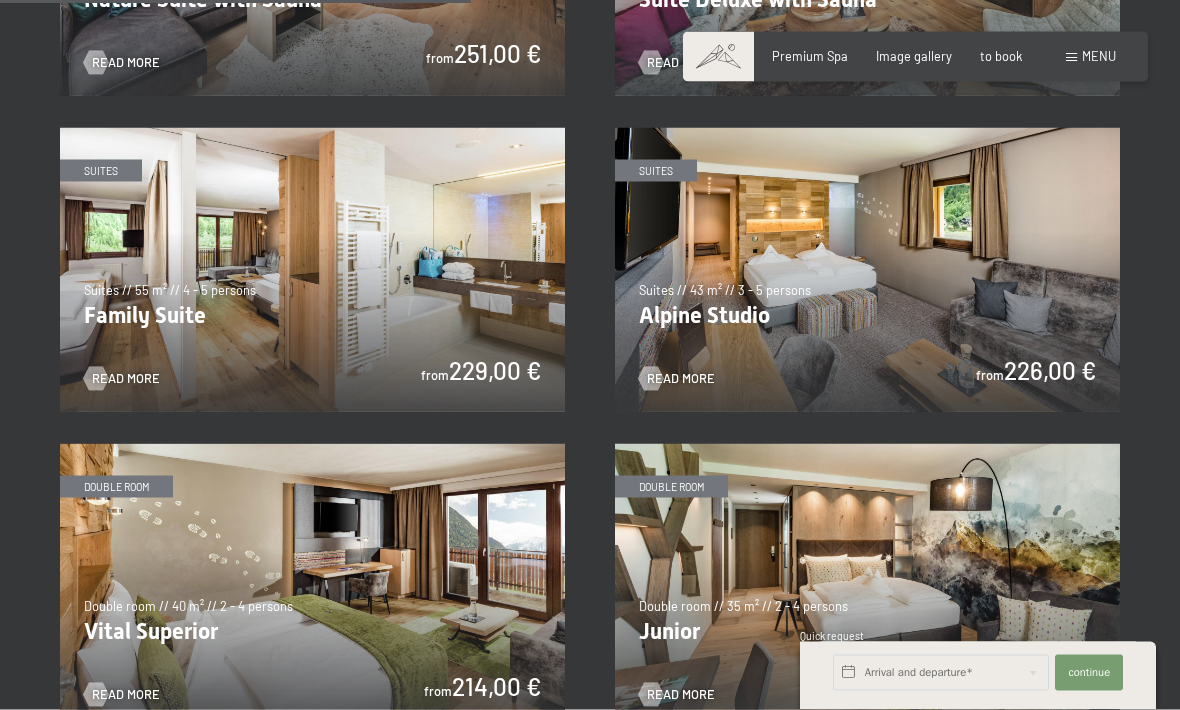 click at bounding box center [867, 586] 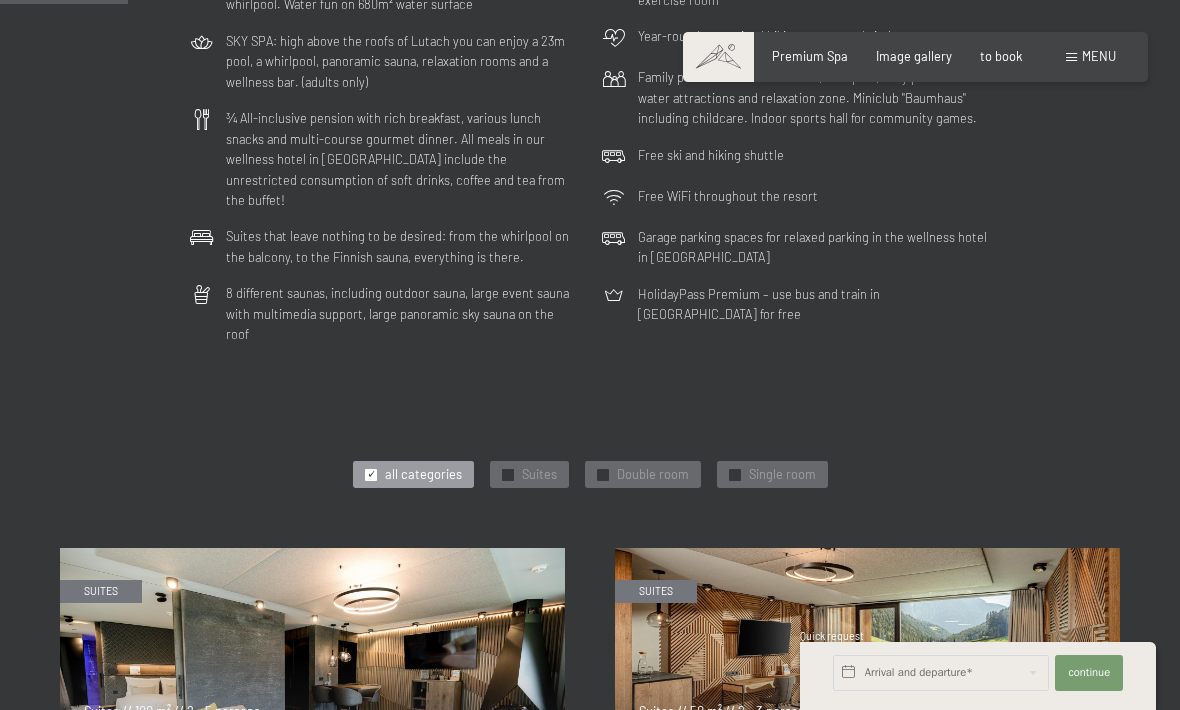 scroll, scrollTop: 499, scrollLeft: 0, axis: vertical 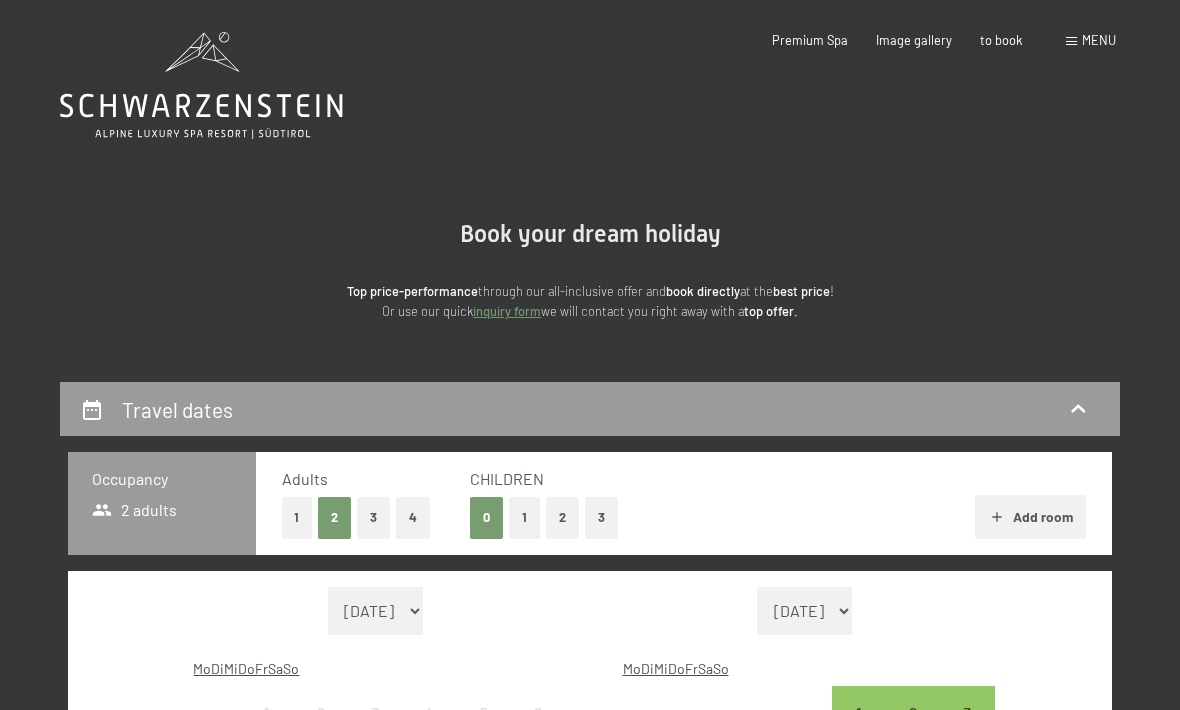 click at bounding box center (1071, 41) 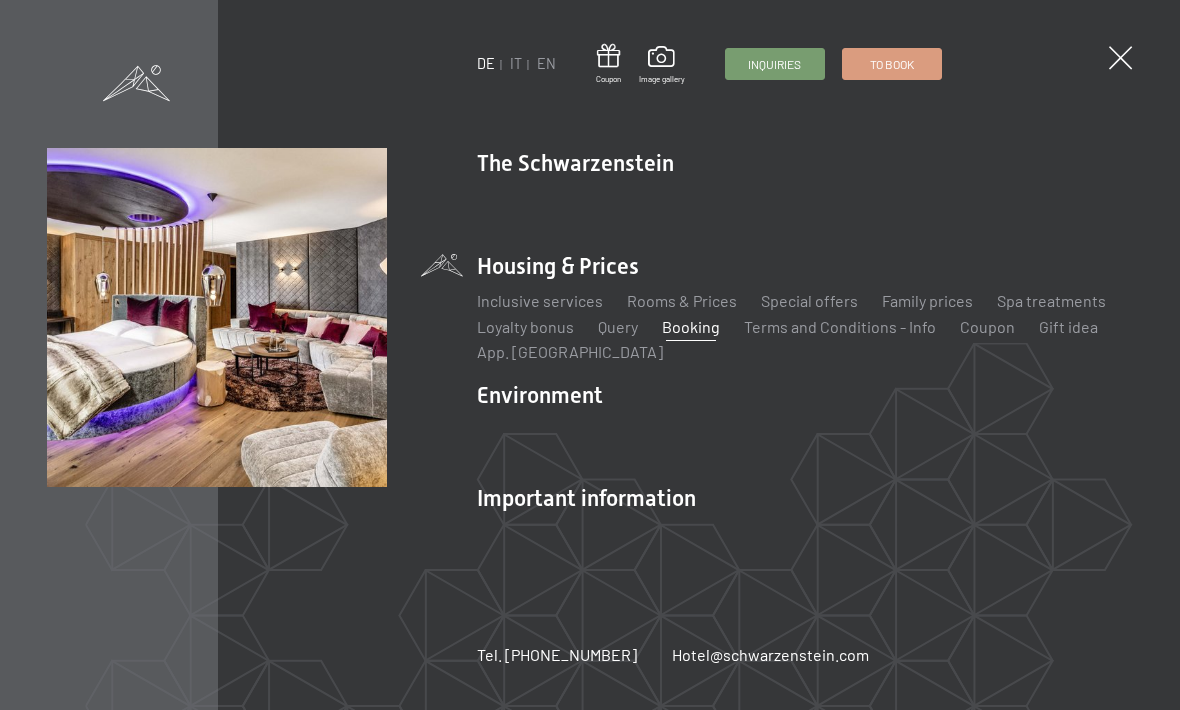 click on "DE       IT       EN               Coupon             Image gallery               Inquiries           to book" at bounding box center [709, 64] 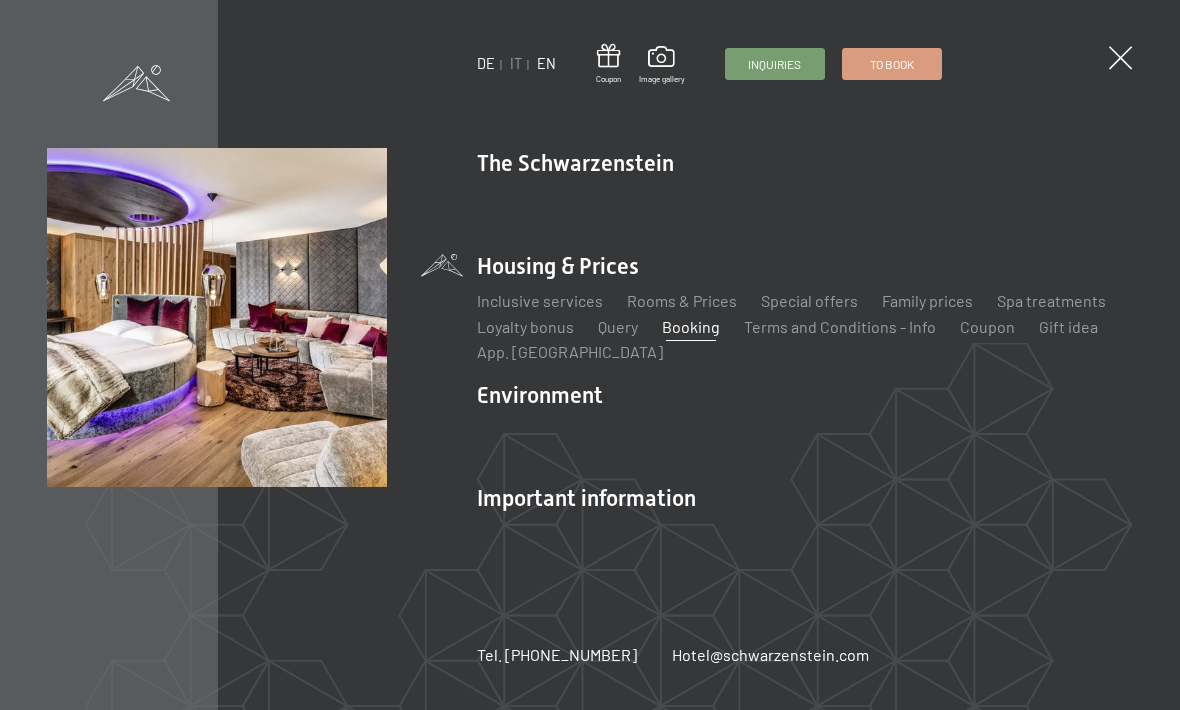 click on "EN" at bounding box center (546, 63) 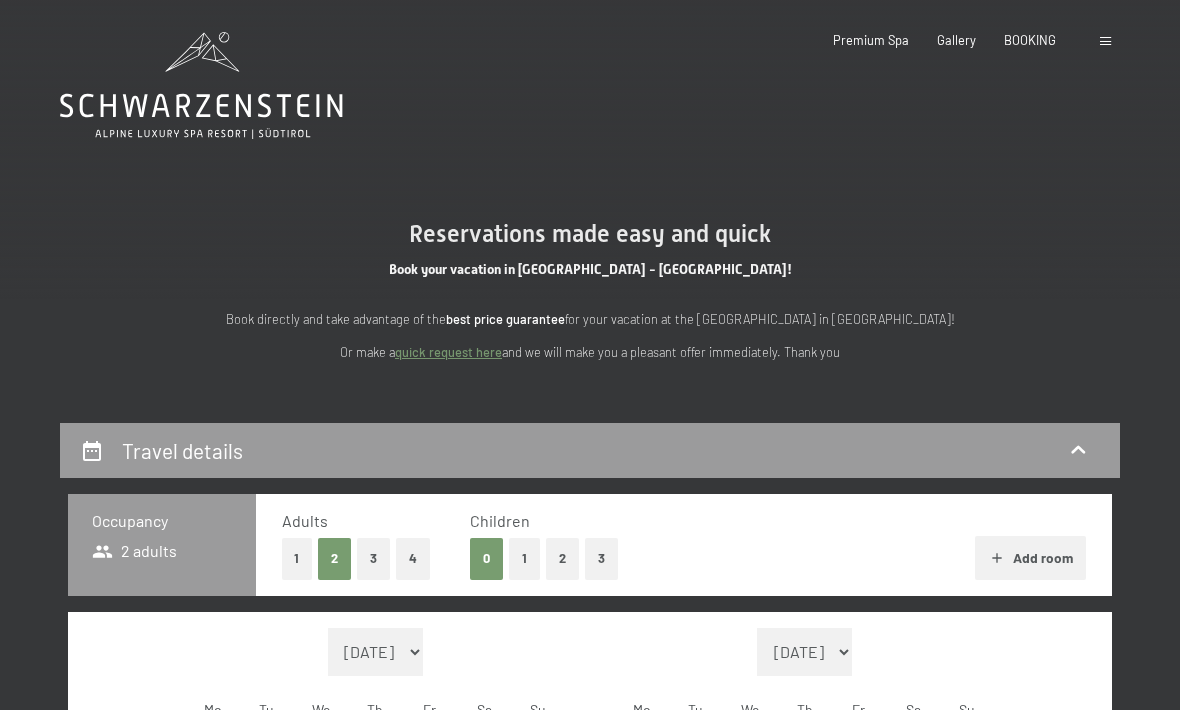 scroll, scrollTop: 0, scrollLeft: 0, axis: both 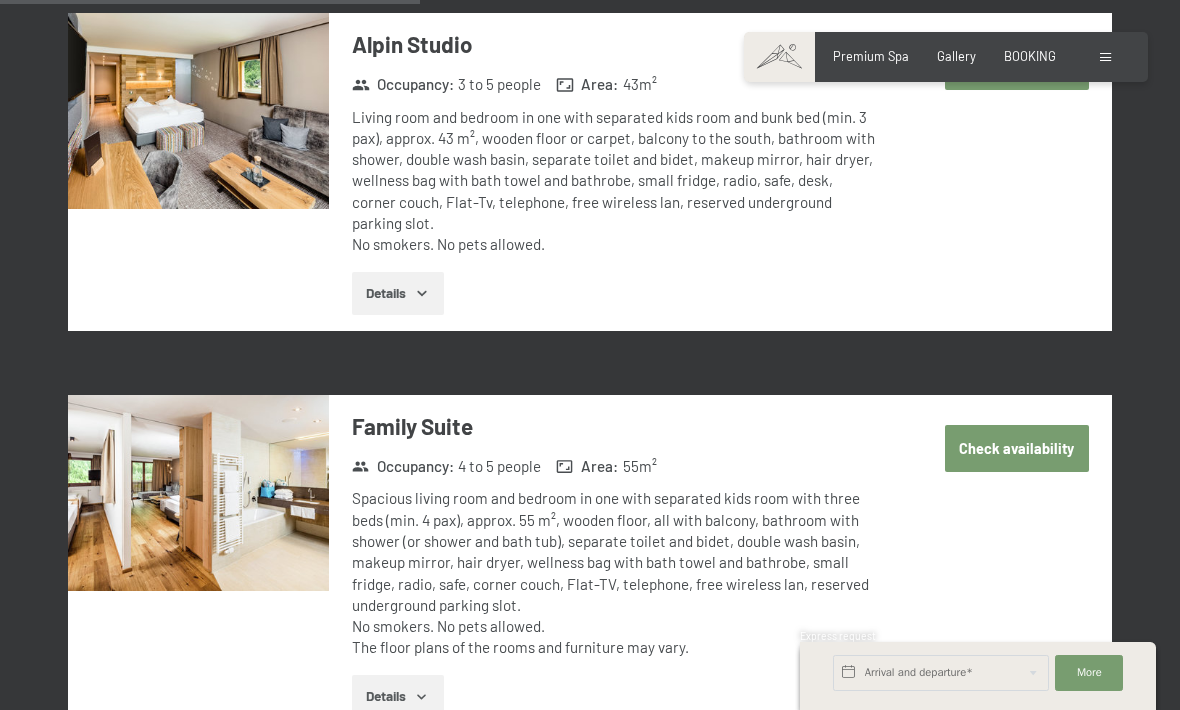 click on "Check availability" at bounding box center (1017, 448) 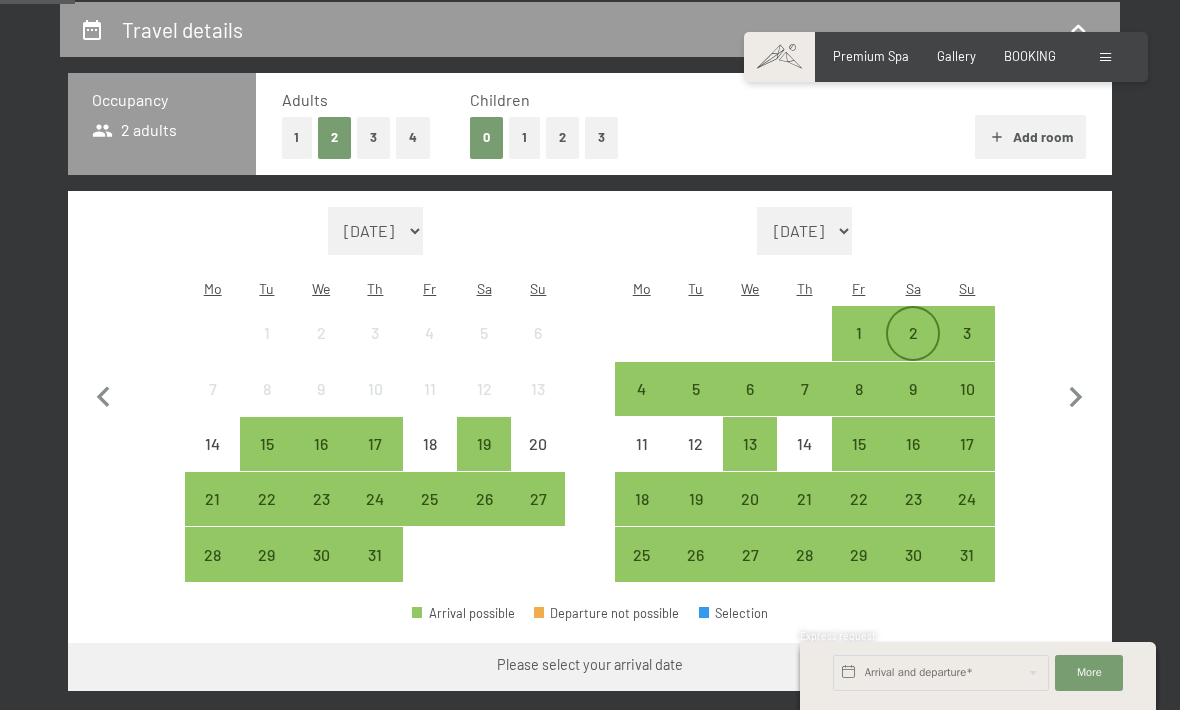 click on "2" at bounding box center (913, 350) 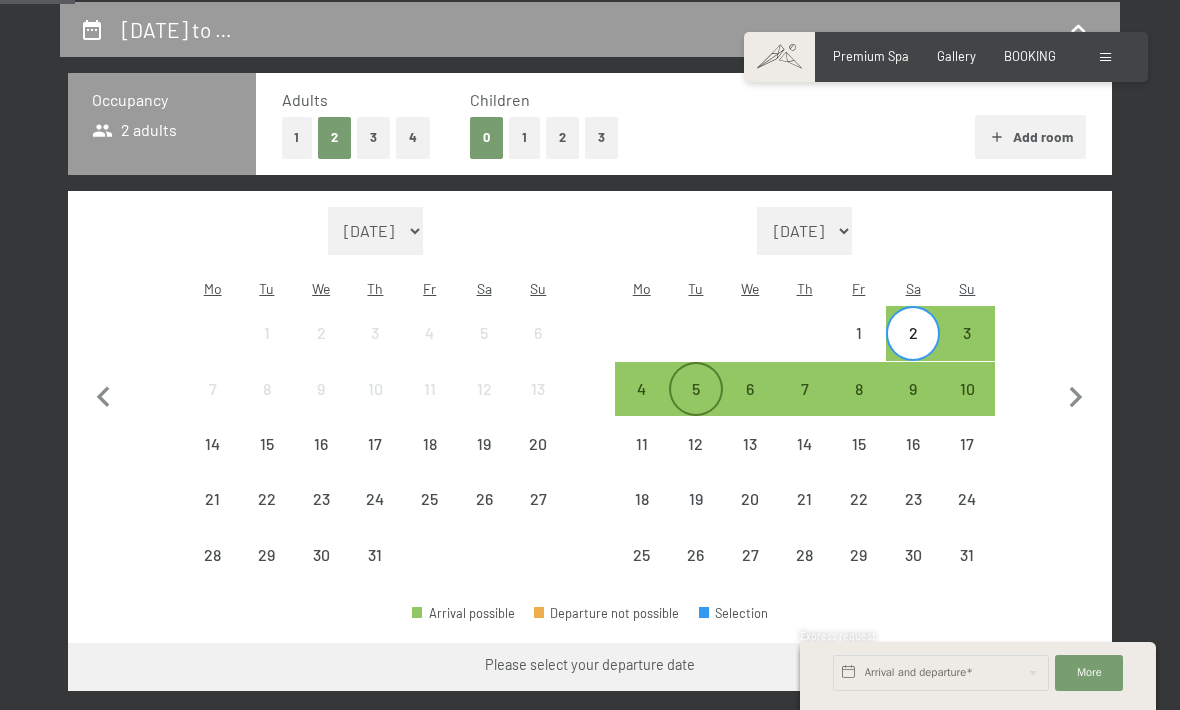 click on "5" at bounding box center [696, 406] 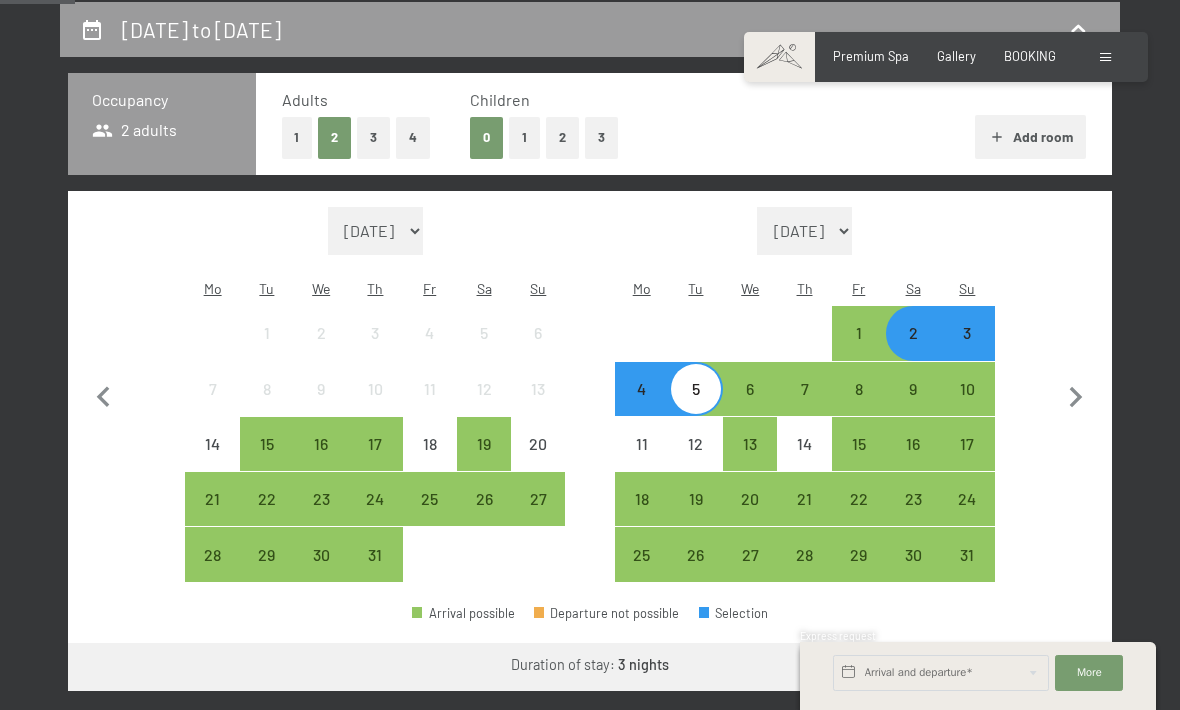 click on "Go to ‘Room’" at bounding box center [1045, 667] 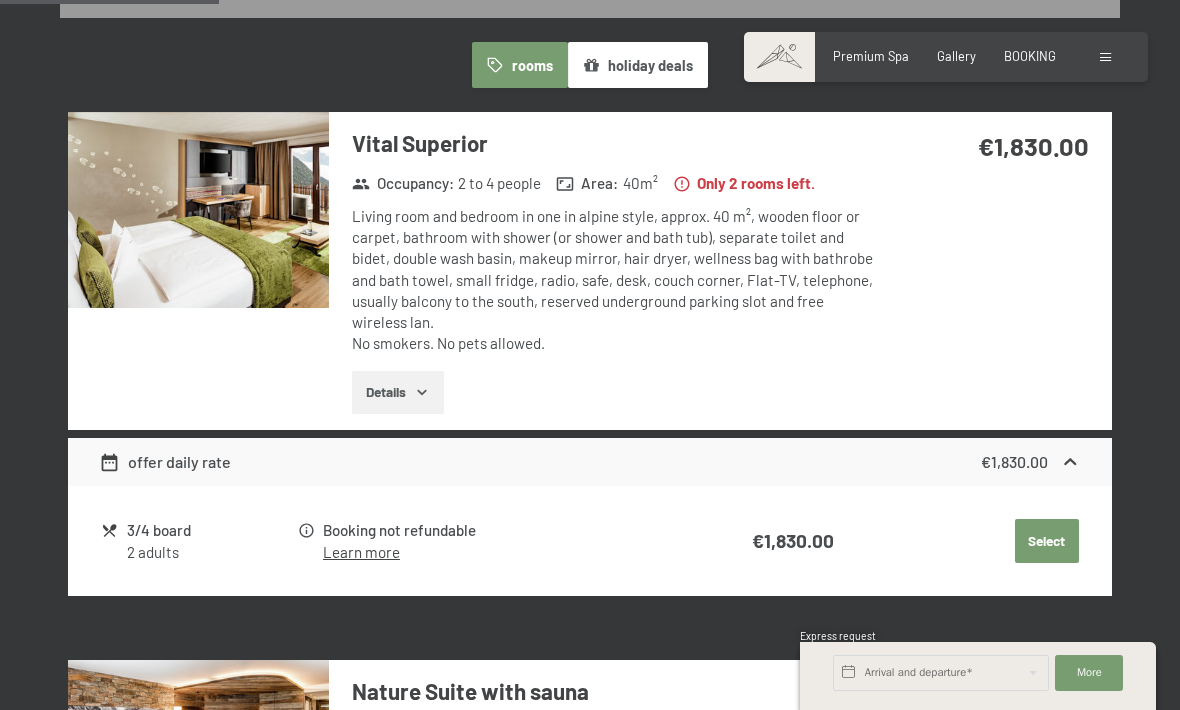 scroll, scrollTop: 540, scrollLeft: 0, axis: vertical 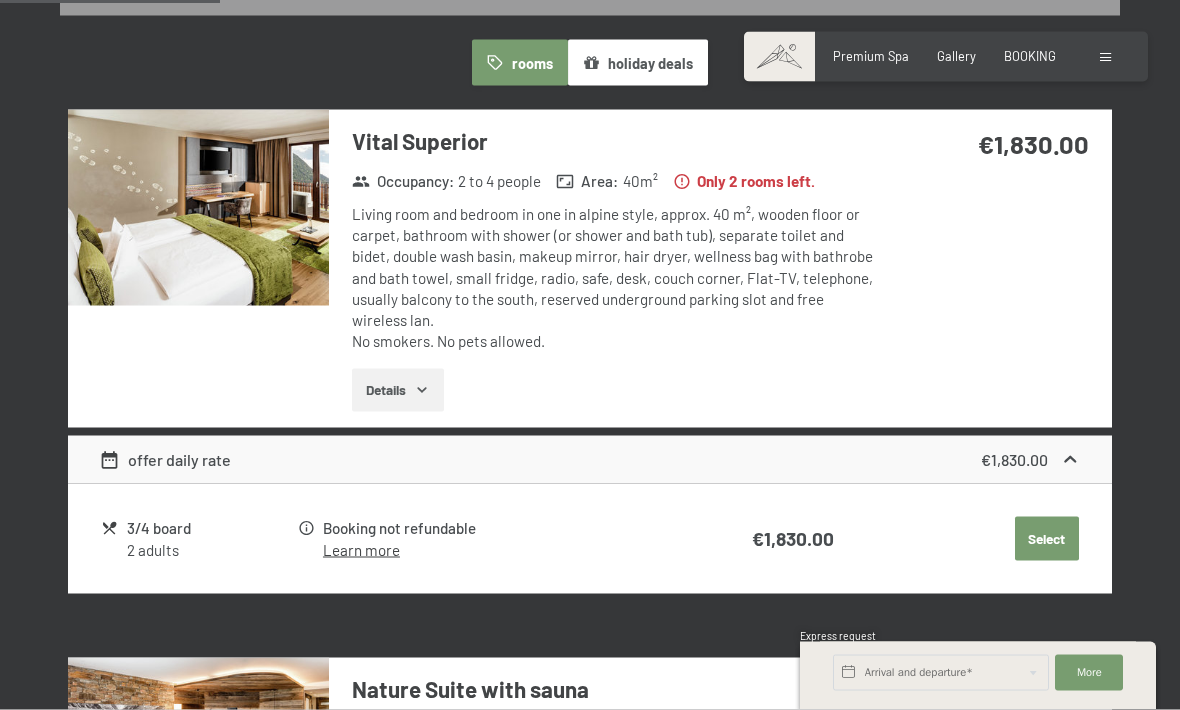 click 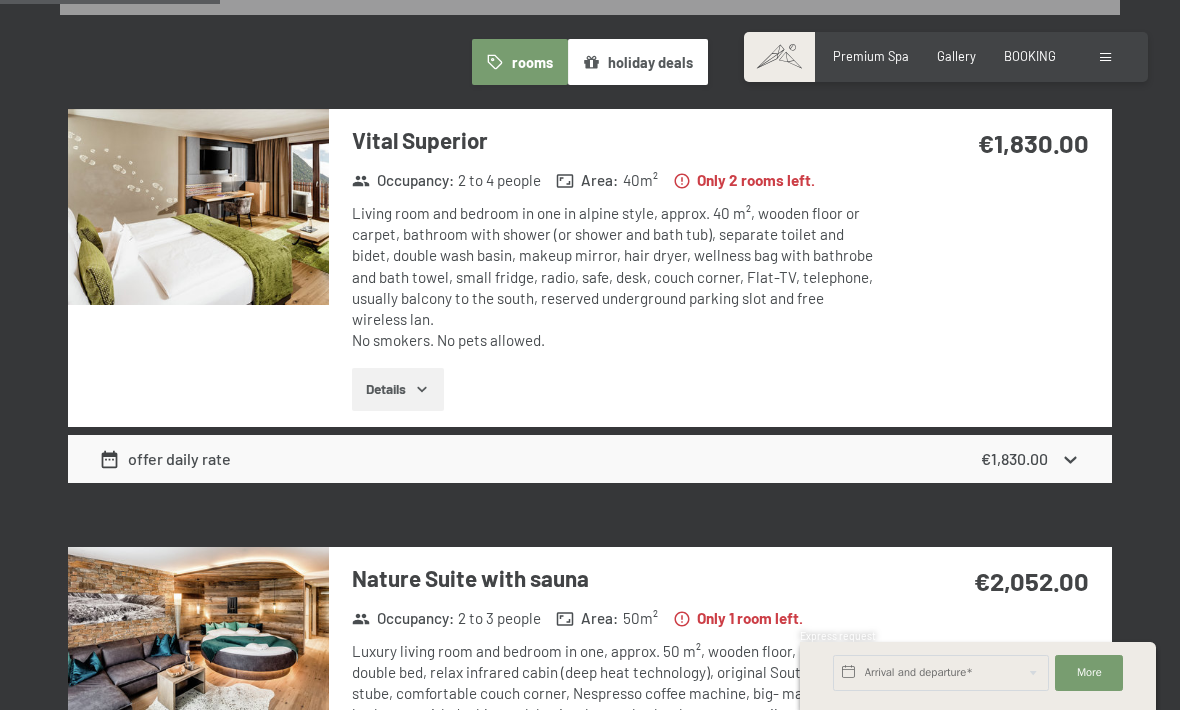 click on "offer daily rate €1,830.00" at bounding box center [590, 459] 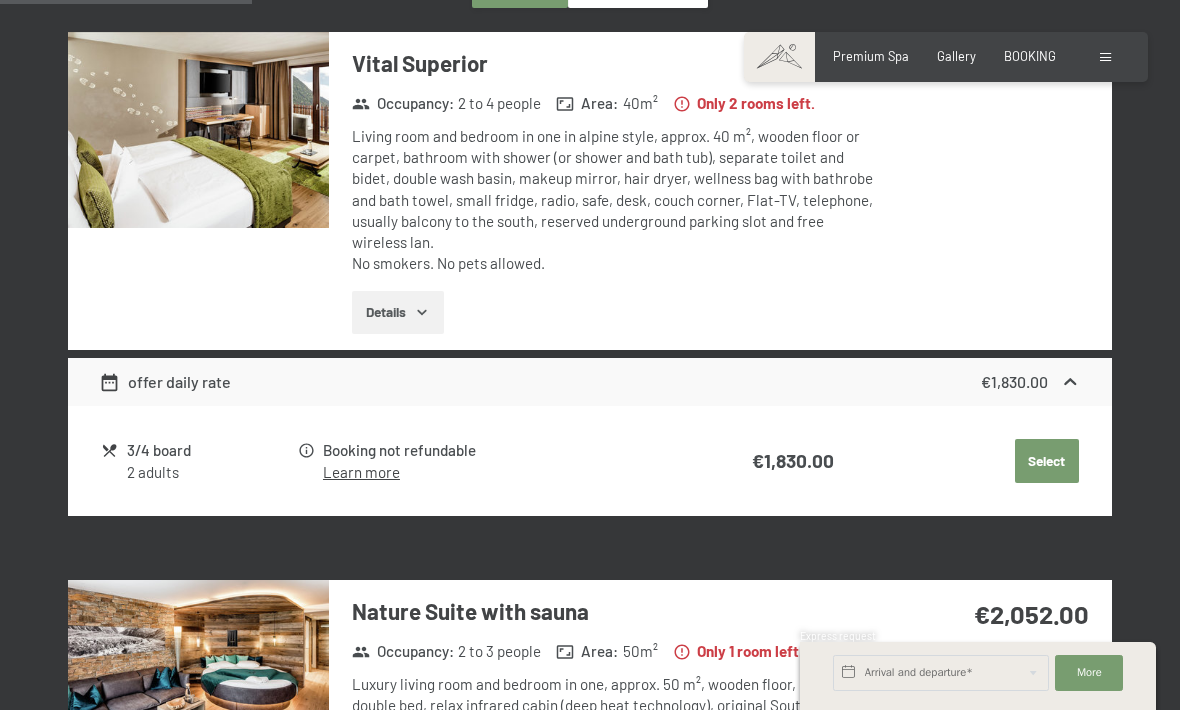click on "Select" at bounding box center (1047, 461) 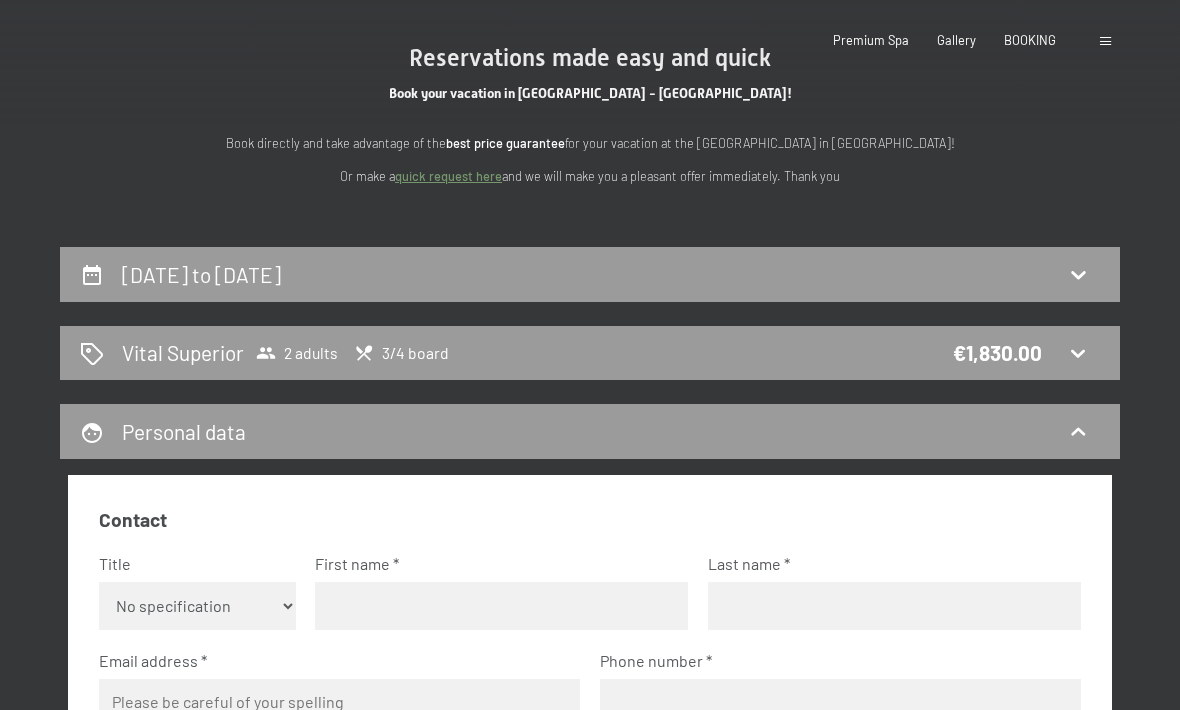 scroll, scrollTop: 0, scrollLeft: 0, axis: both 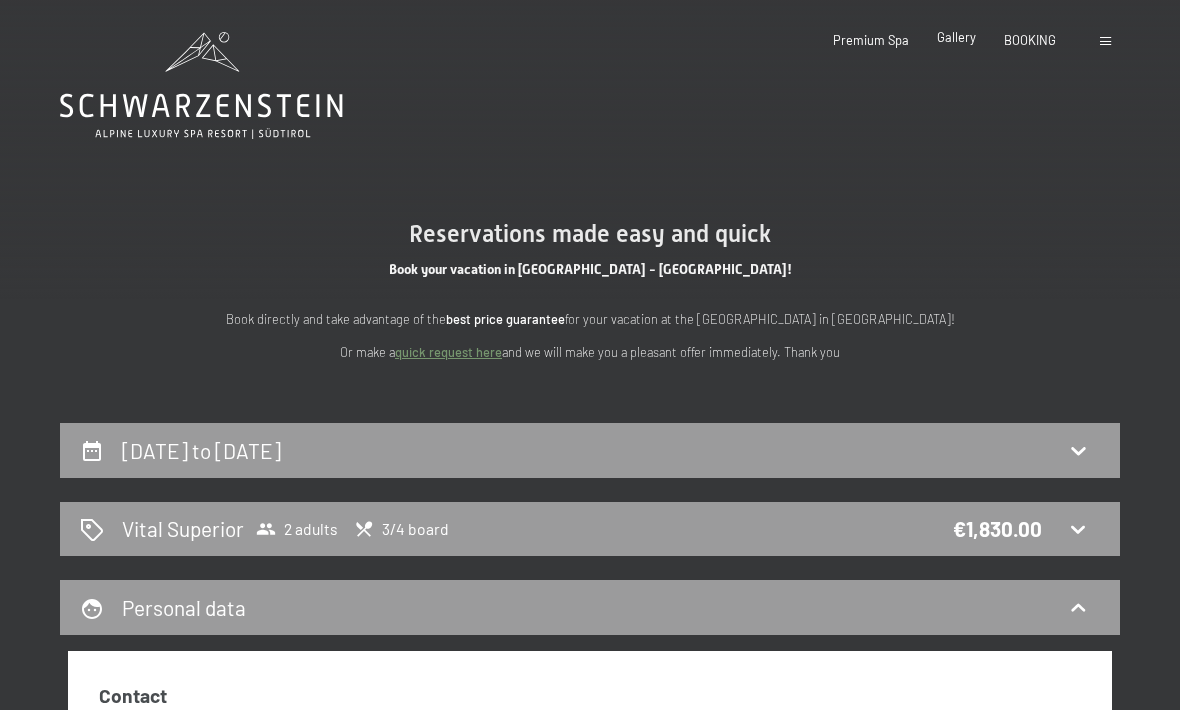 click on "Gallery" at bounding box center (956, 37) 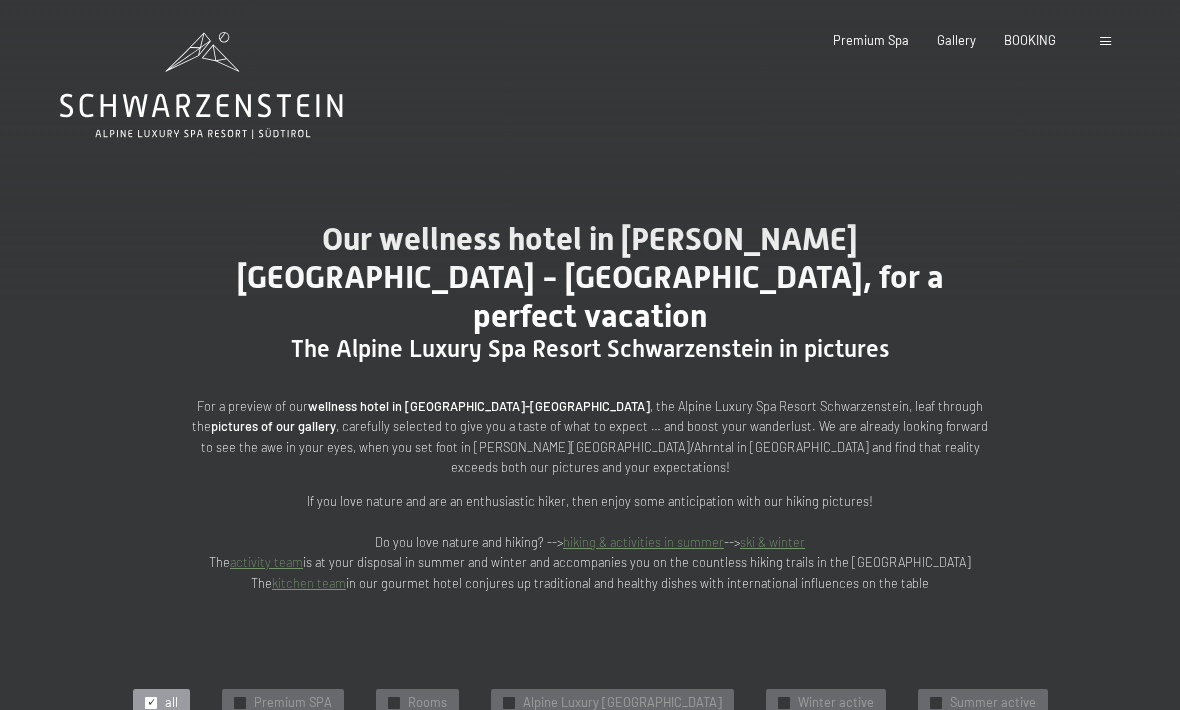 scroll, scrollTop: 0, scrollLeft: 0, axis: both 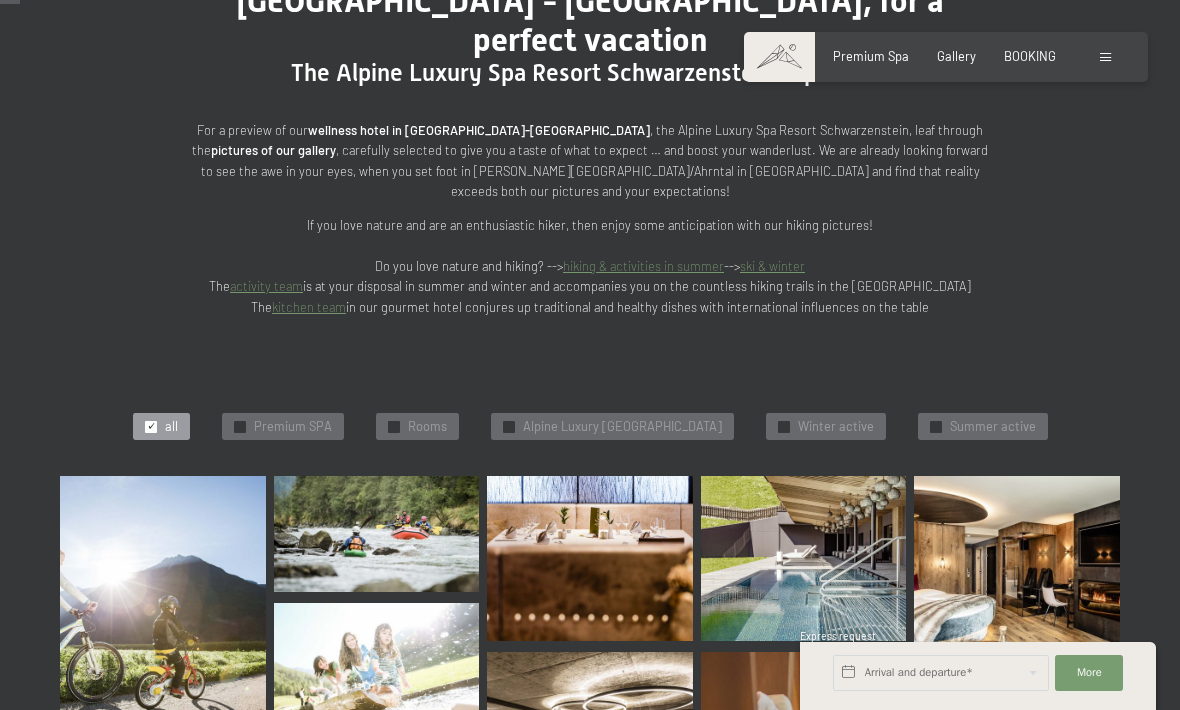 click at bounding box center (163, 620) 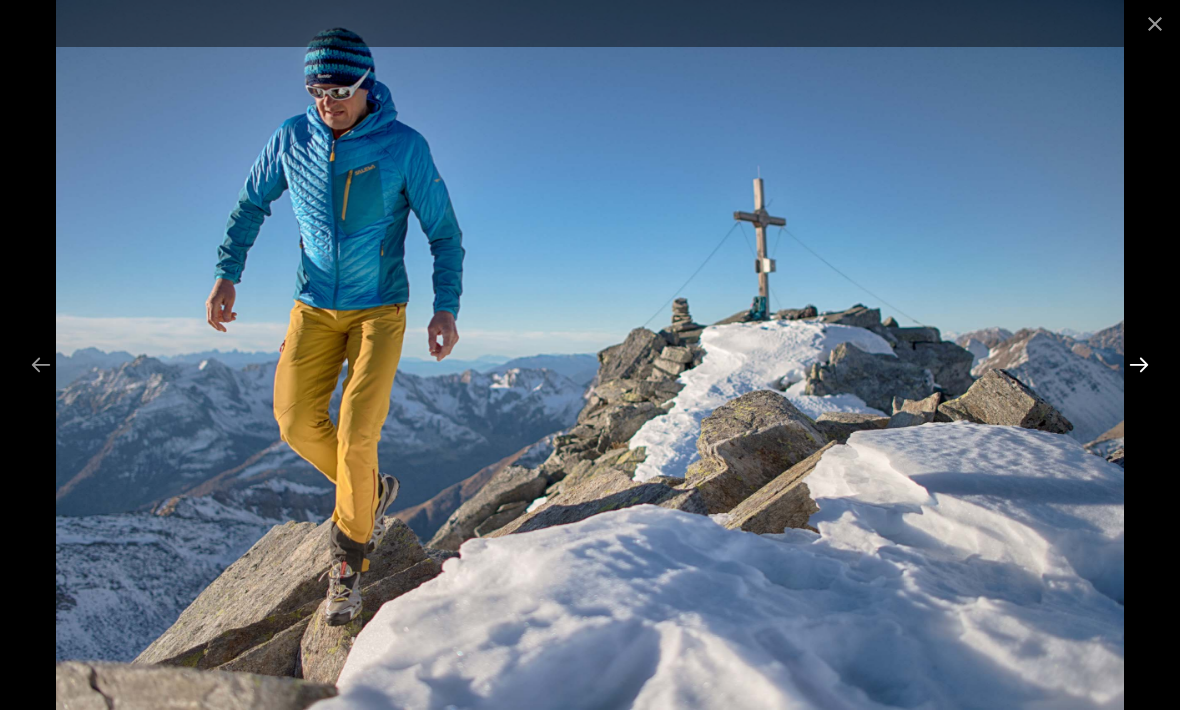 click at bounding box center (1139, 364) 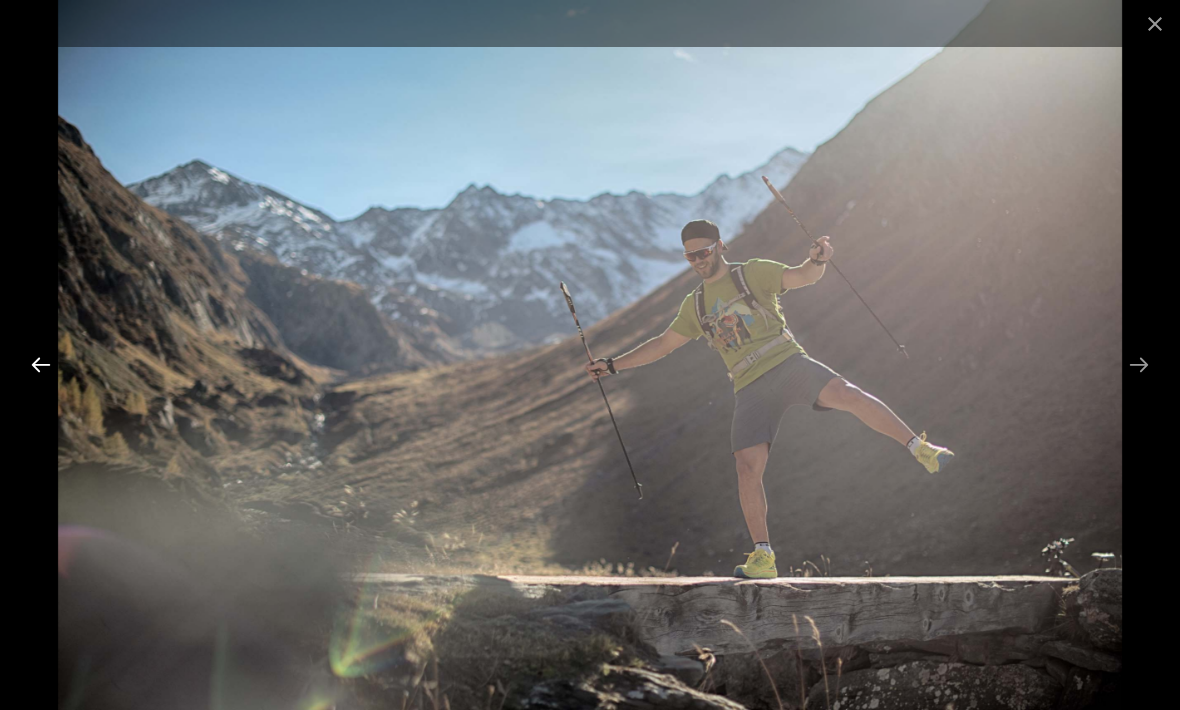 click at bounding box center (41, 364) 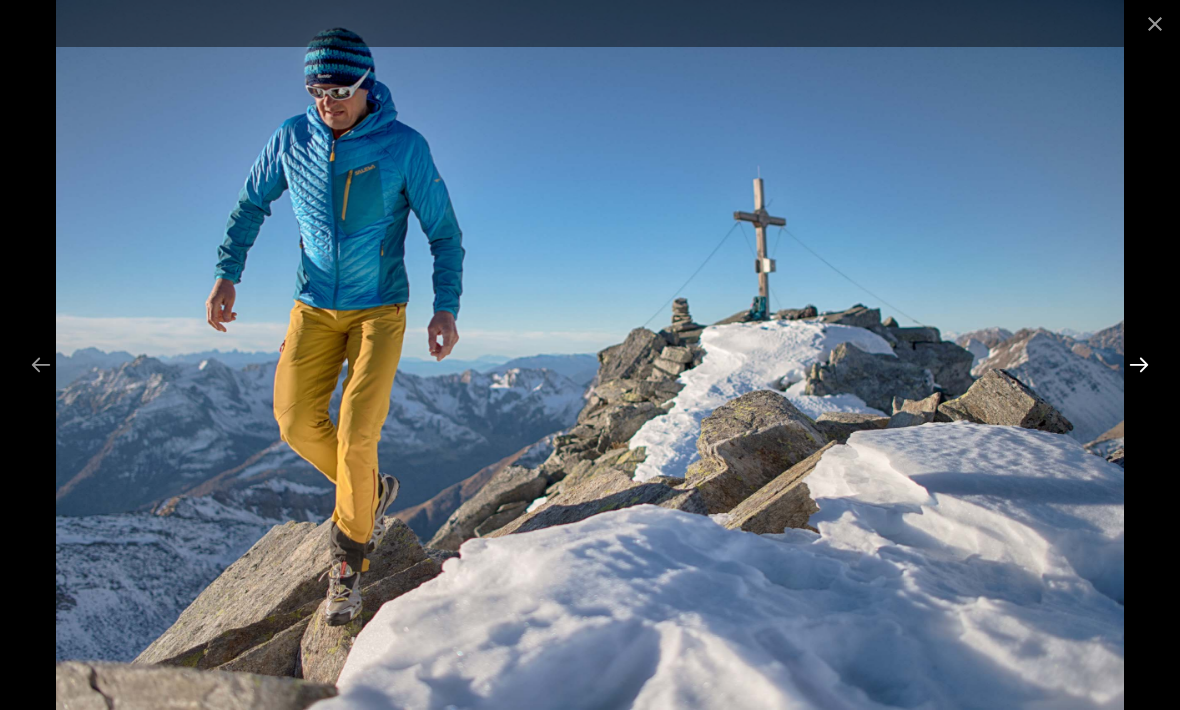click at bounding box center [1139, 364] 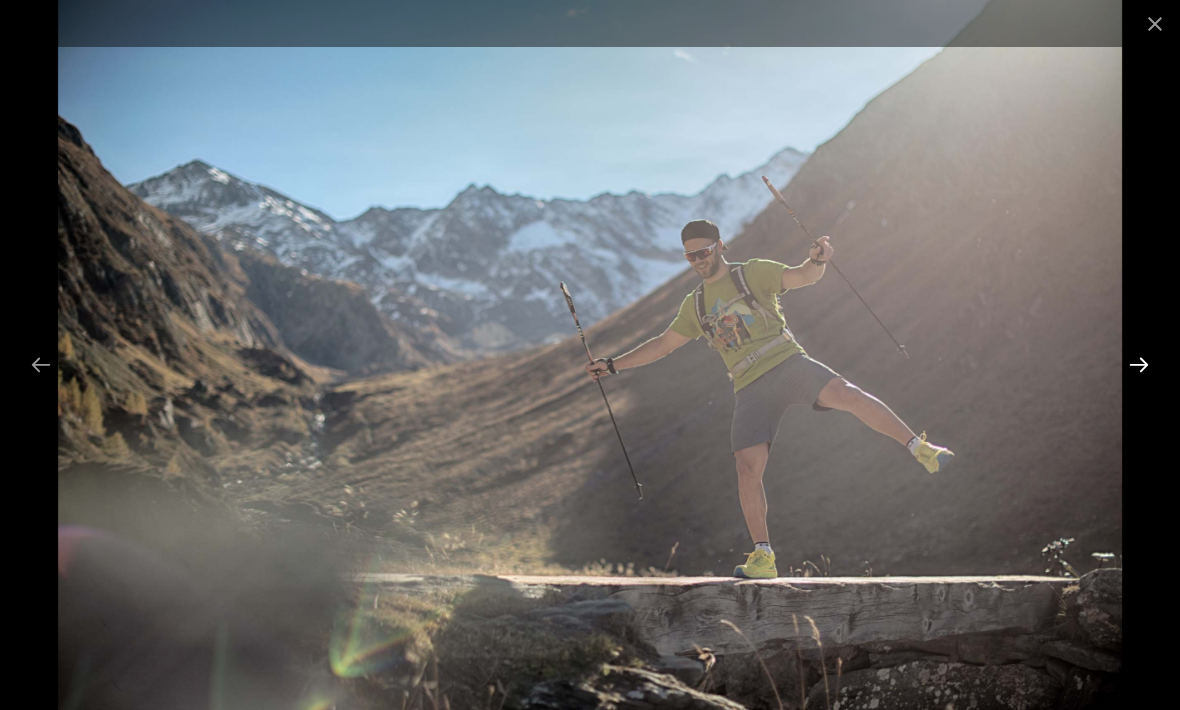 click at bounding box center [1139, 364] 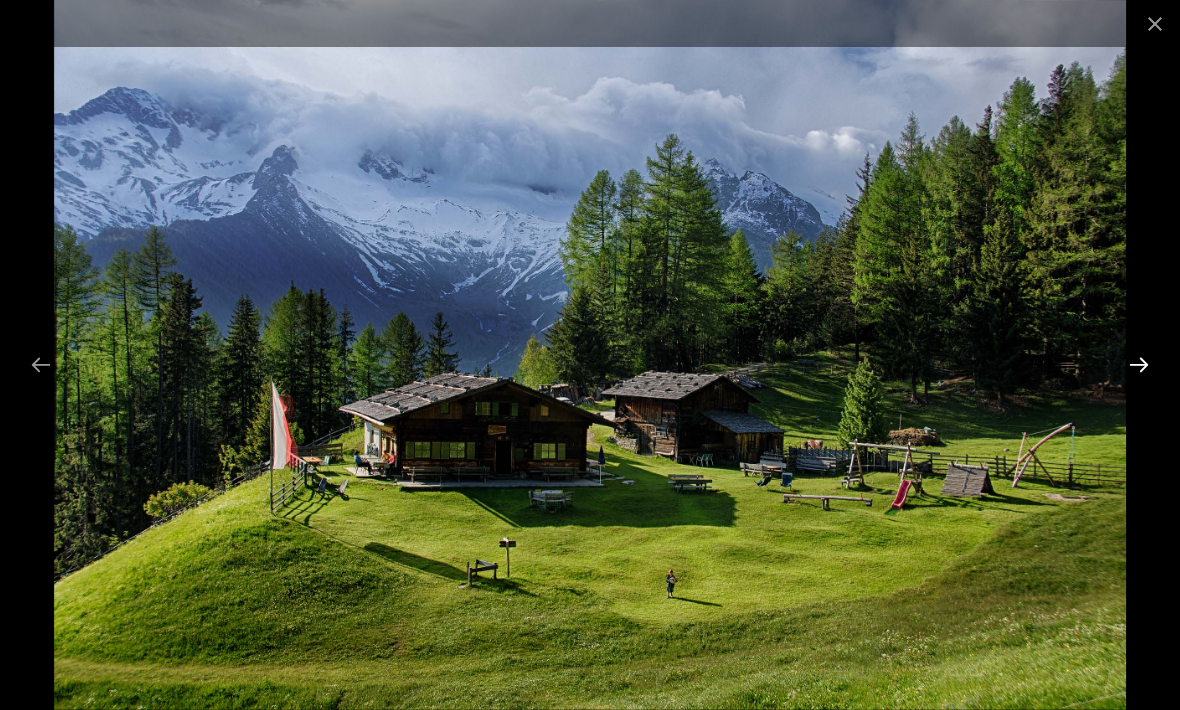 click at bounding box center (1139, 364) 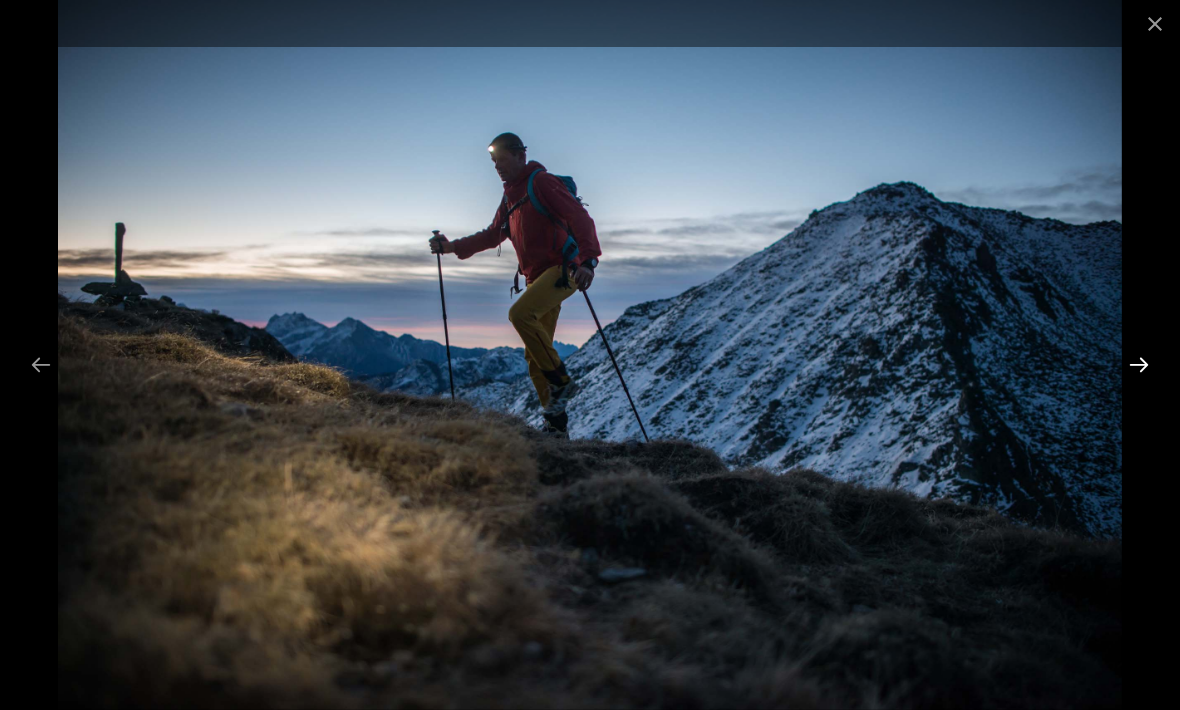 scroll, scrollTop: 135, scrollLeft: 0, axis: vertical 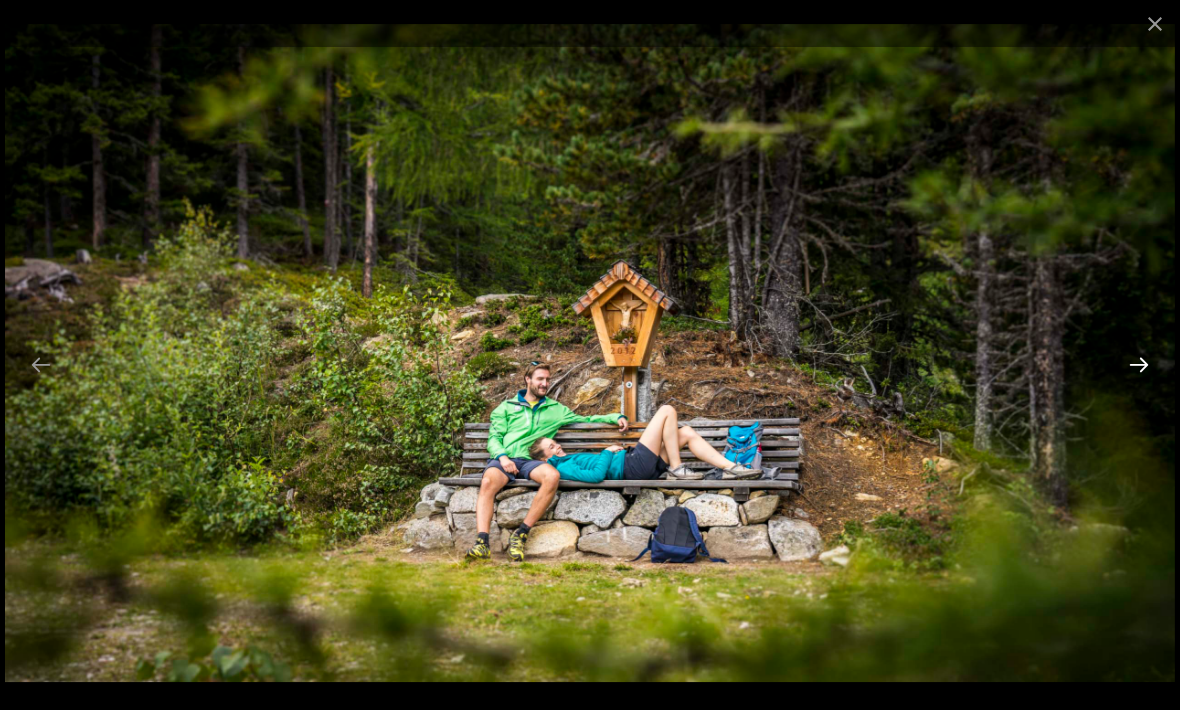 click at bounding box center (1139, 364) 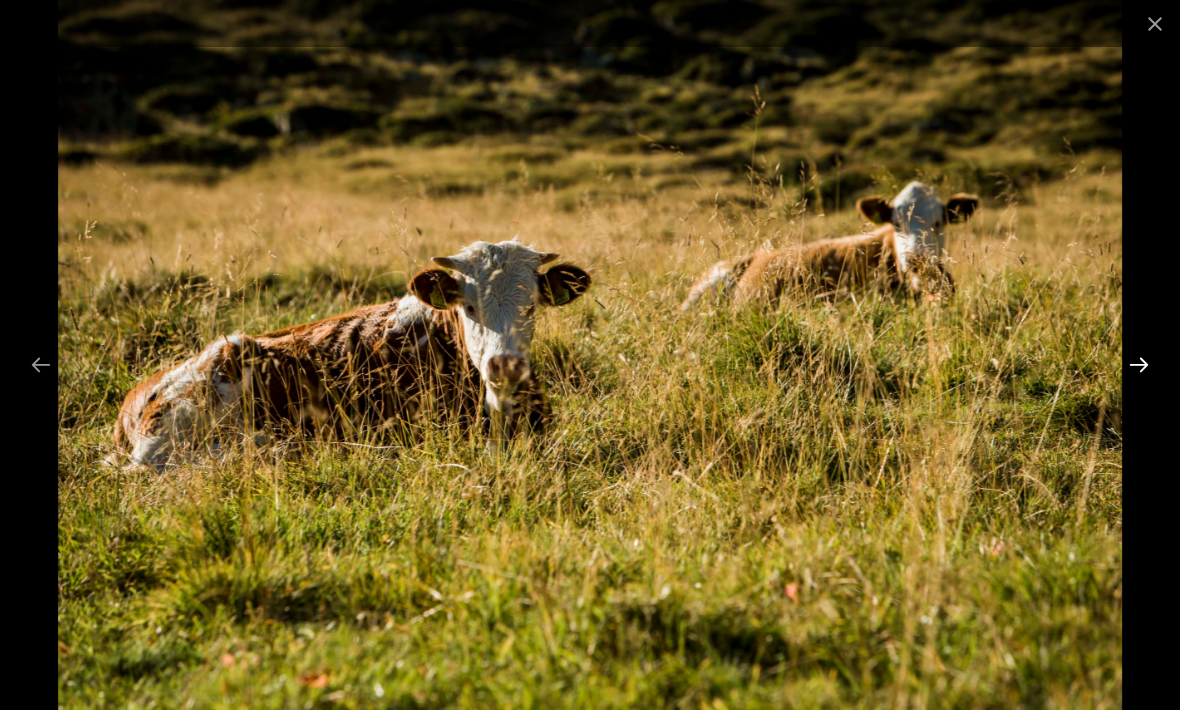 click at bounding box center [1139, 364] 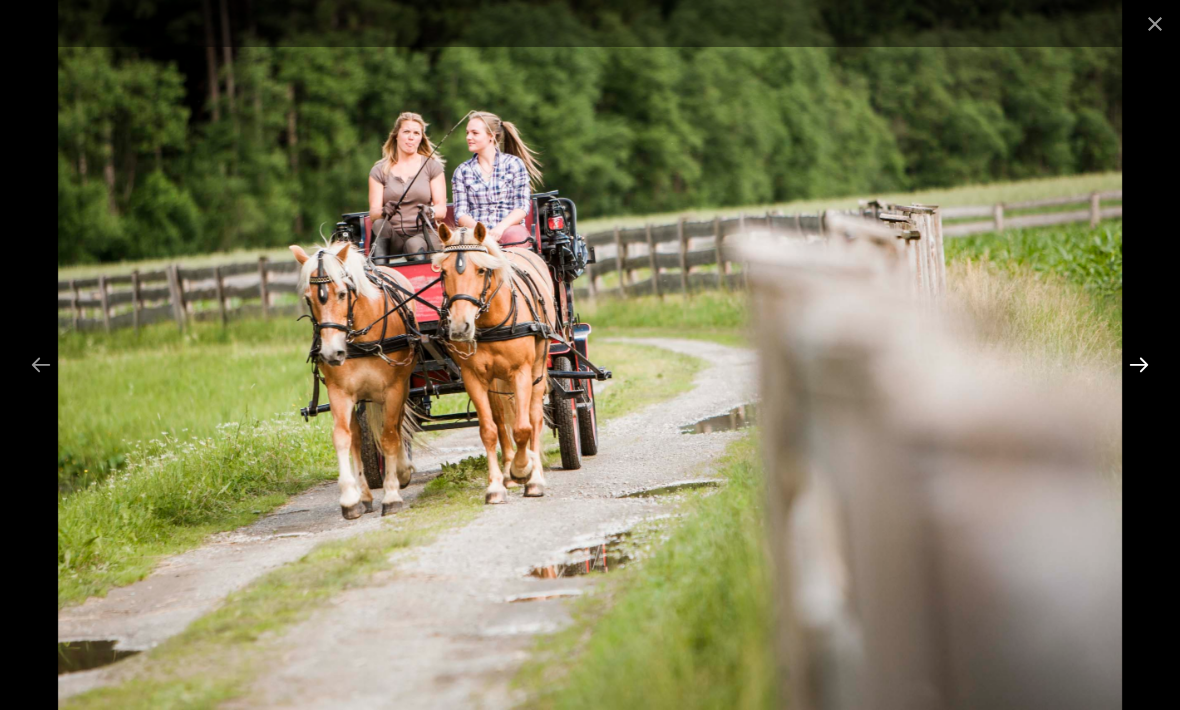 click at bounding box center (1139, 364) 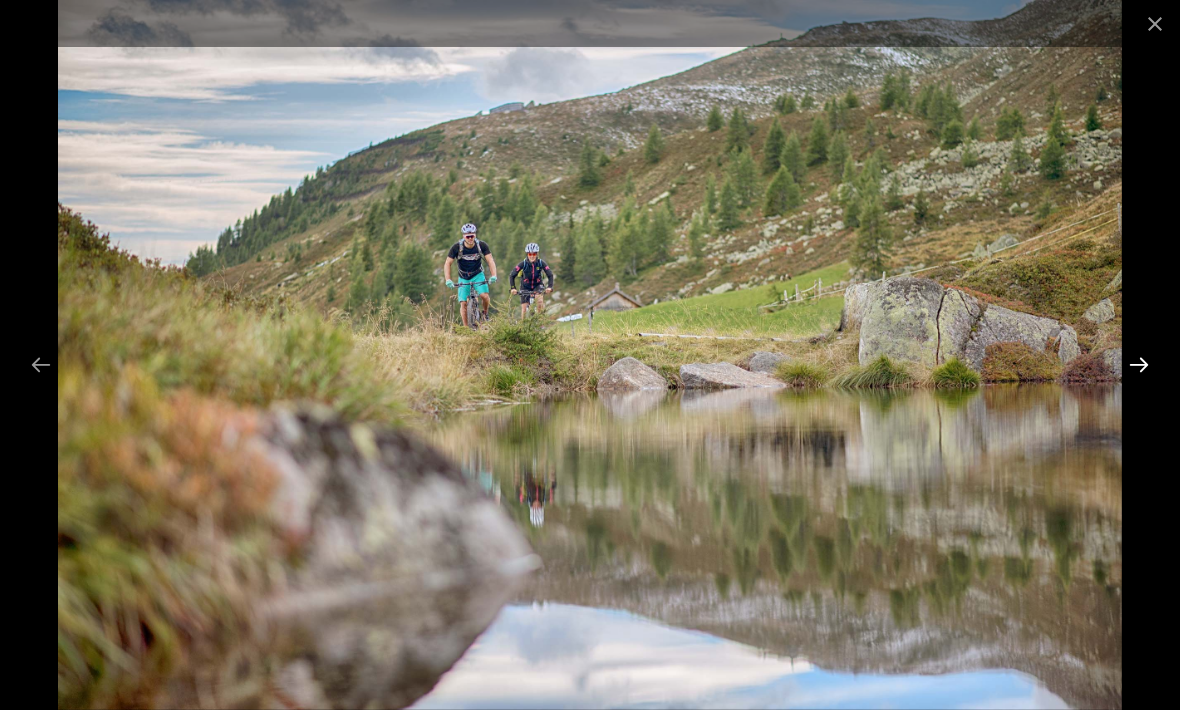 click at bounding box center (1139, 364) 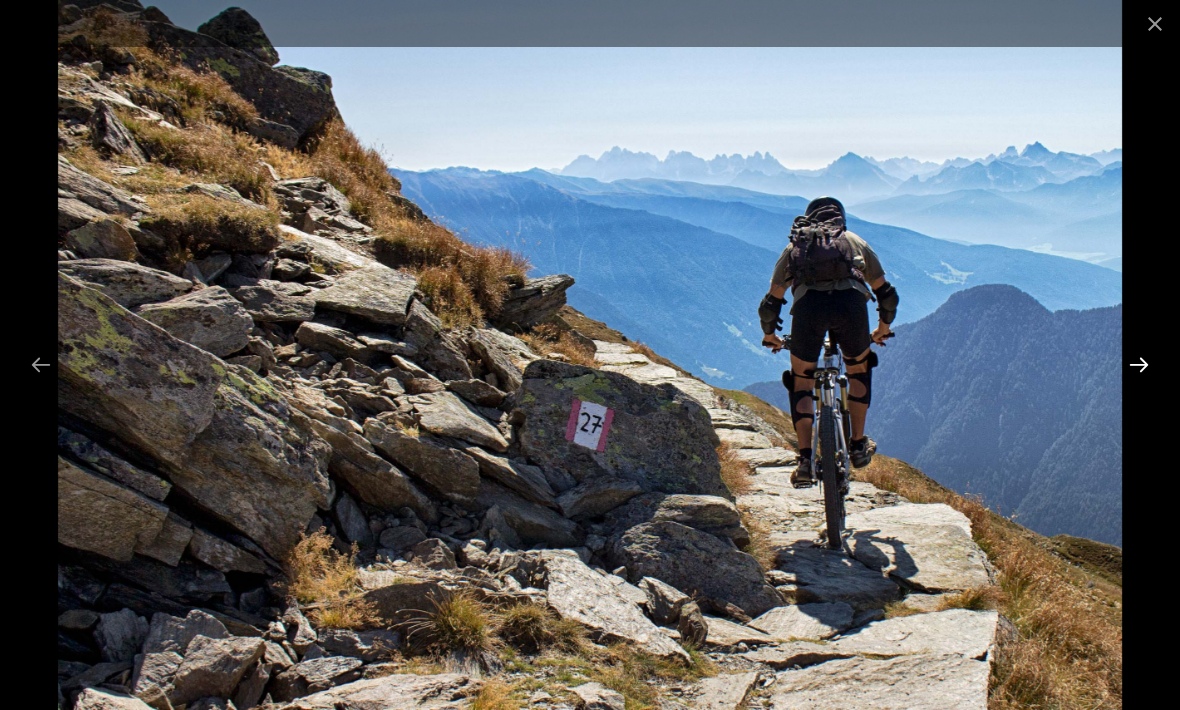 click at bounding box center (1139, 364) 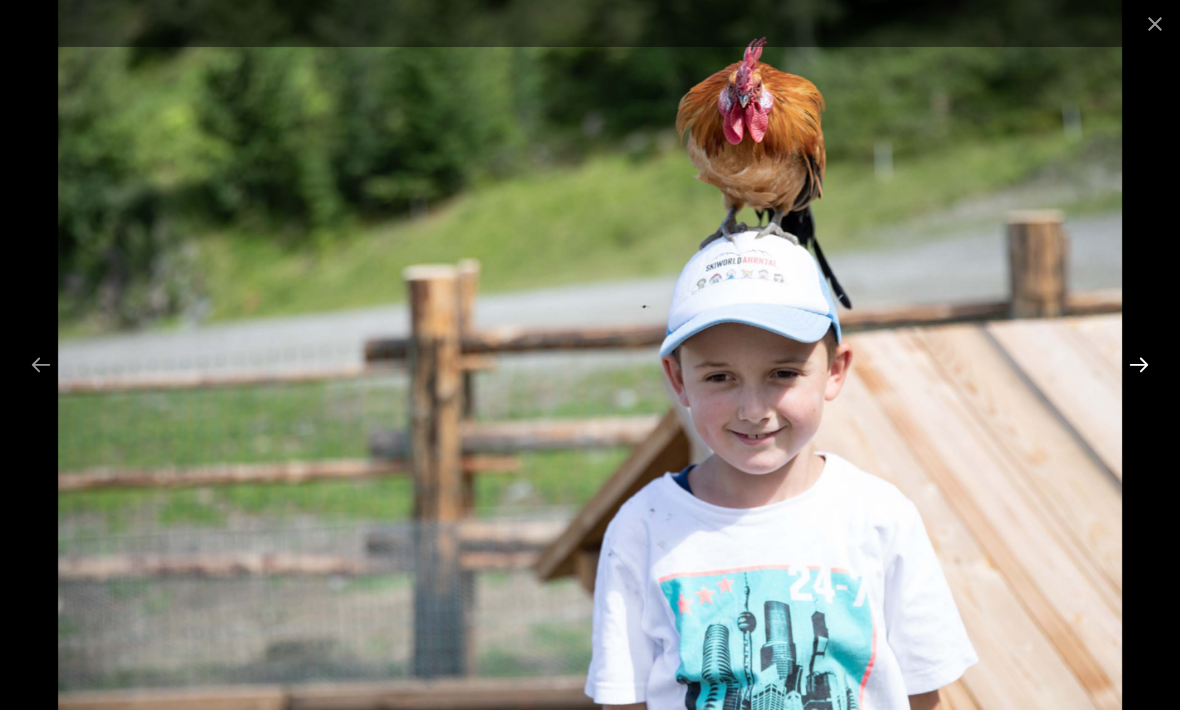 click at bounding box center (1139, 364) 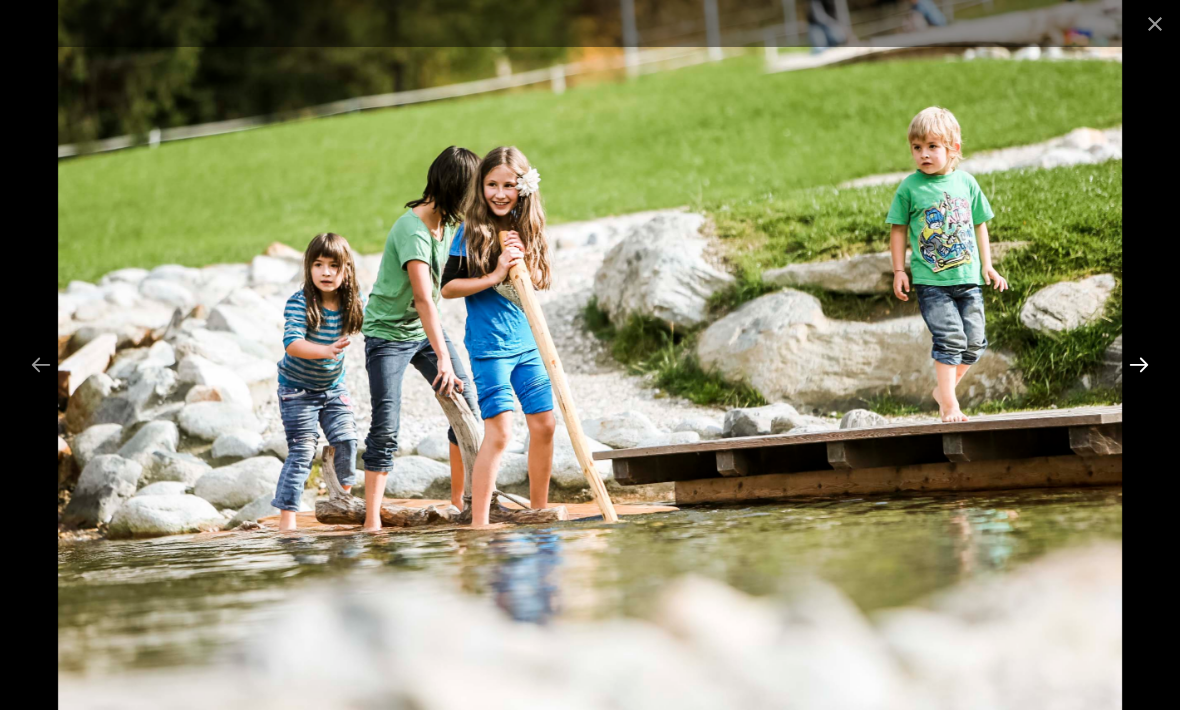 click at bounding box center (1139, 364) 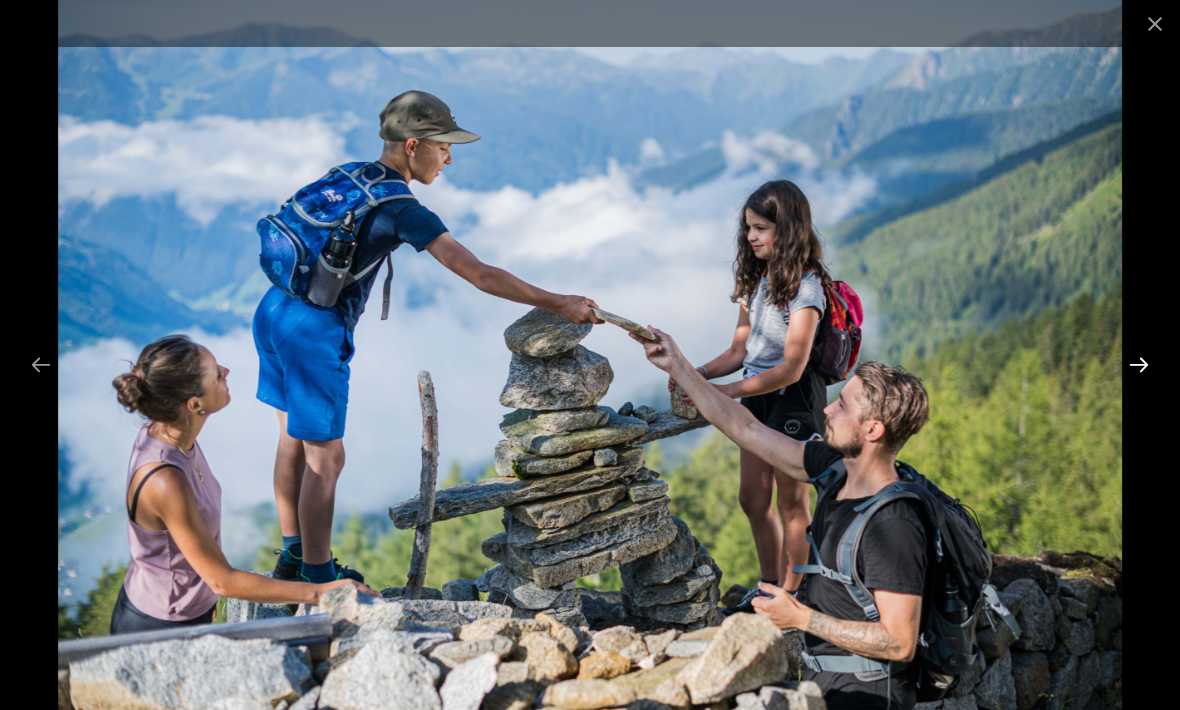 click at bounding box center (1139, 364) 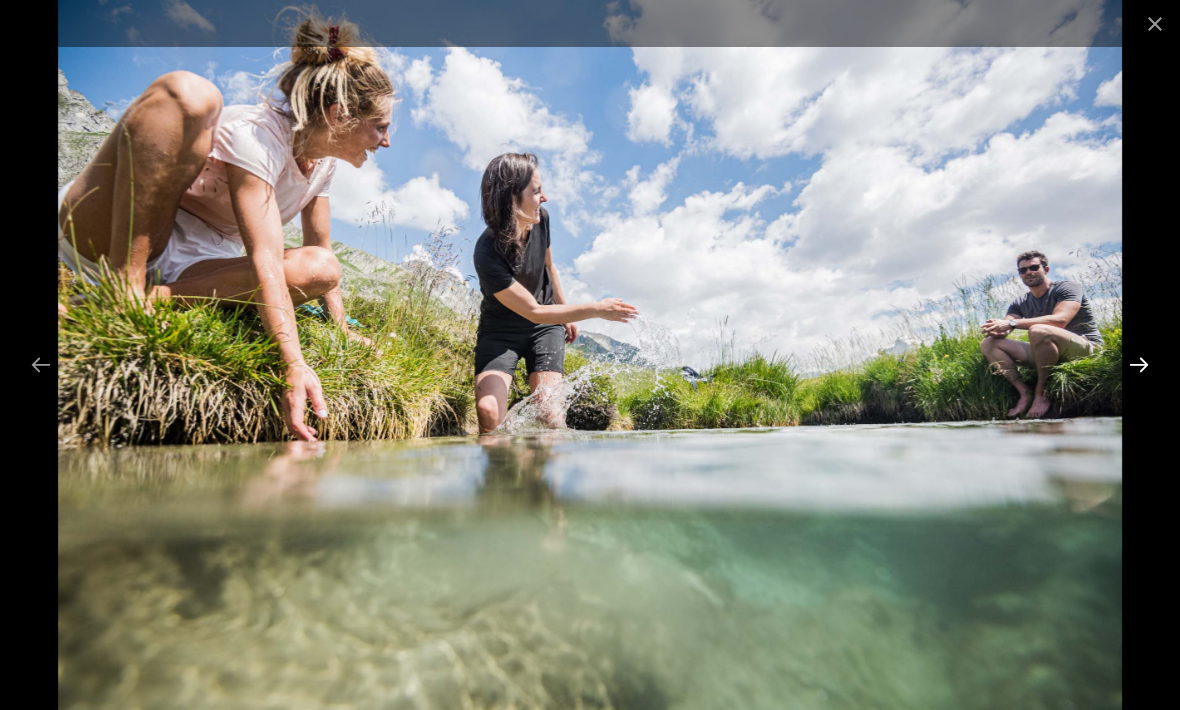 click at bounding box center [1139, 364] 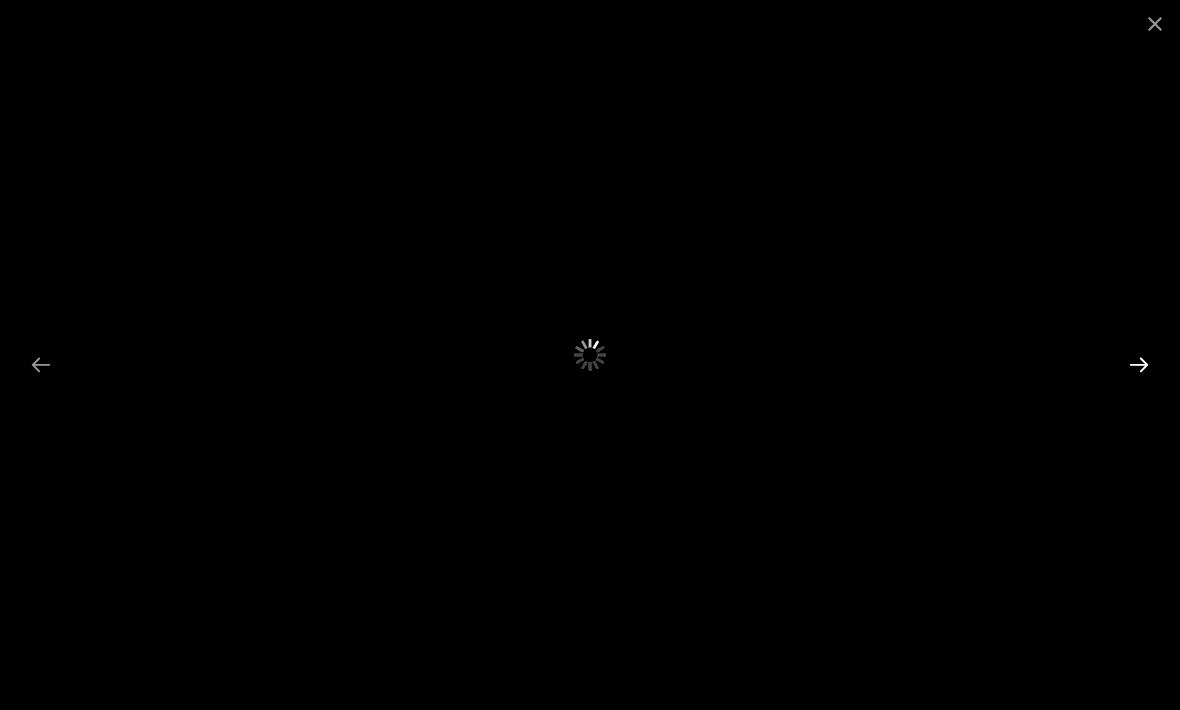 click at bounding box center [1139, 364] 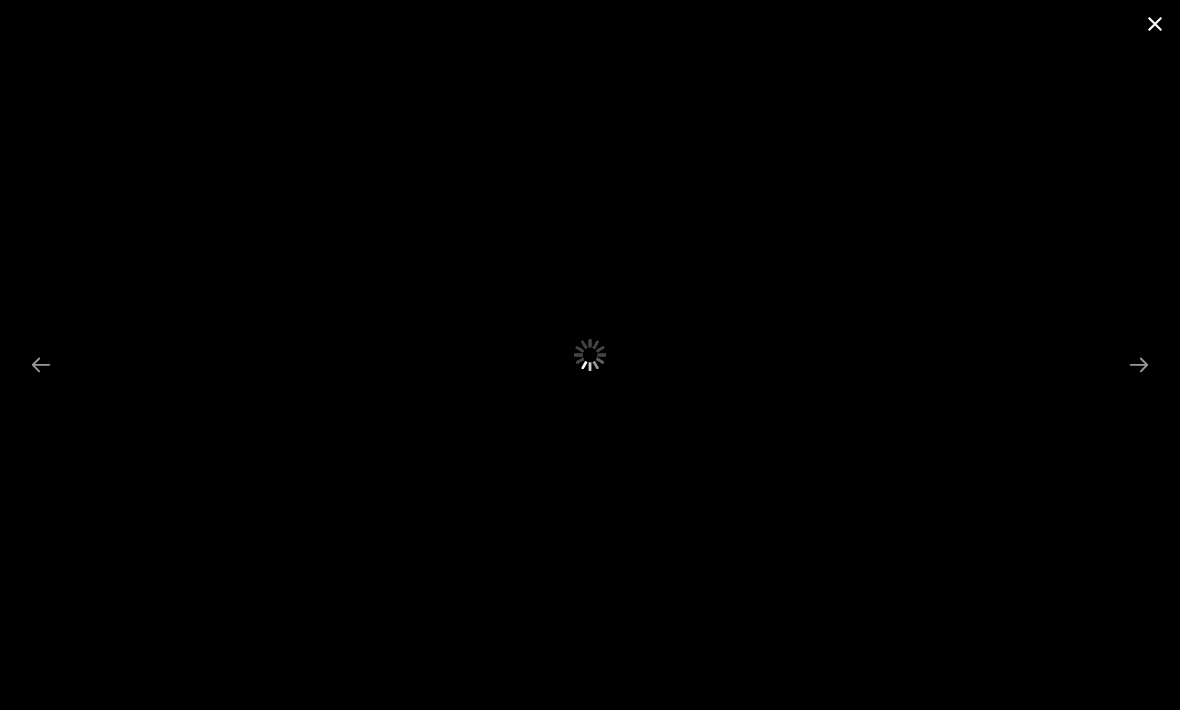 click at bounding box center [1155, 23] 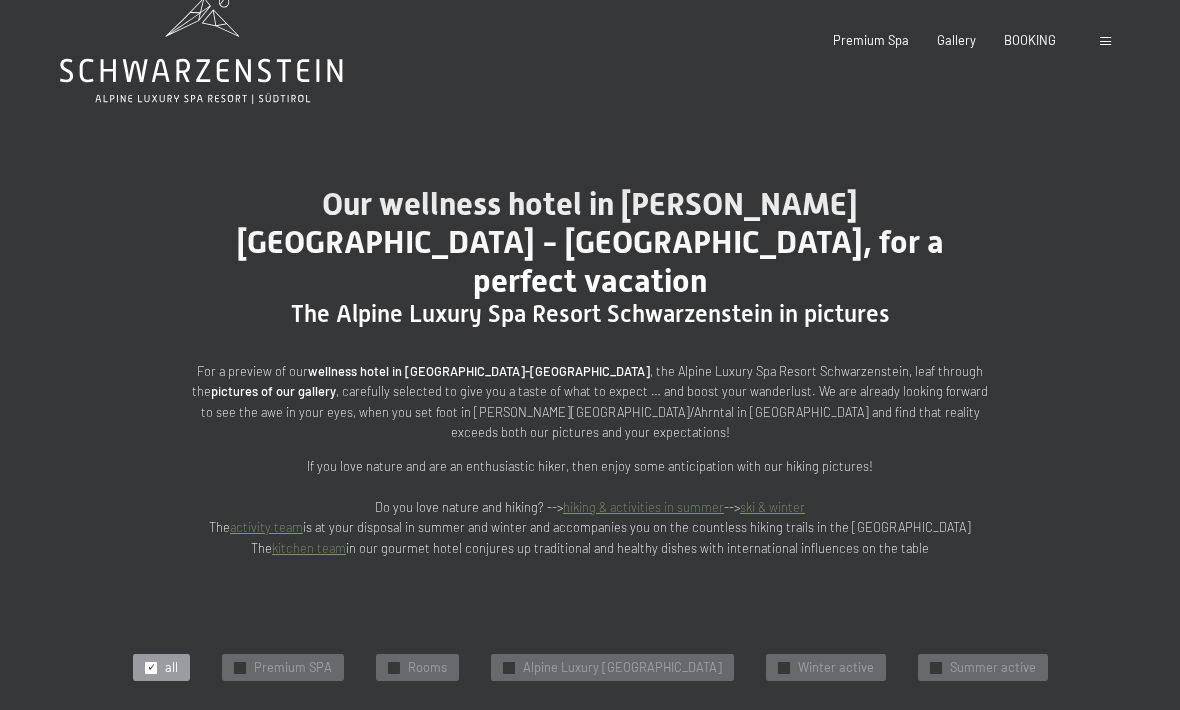 scroll, scrollTop: 0, scrollLeft: 0, axis: both 